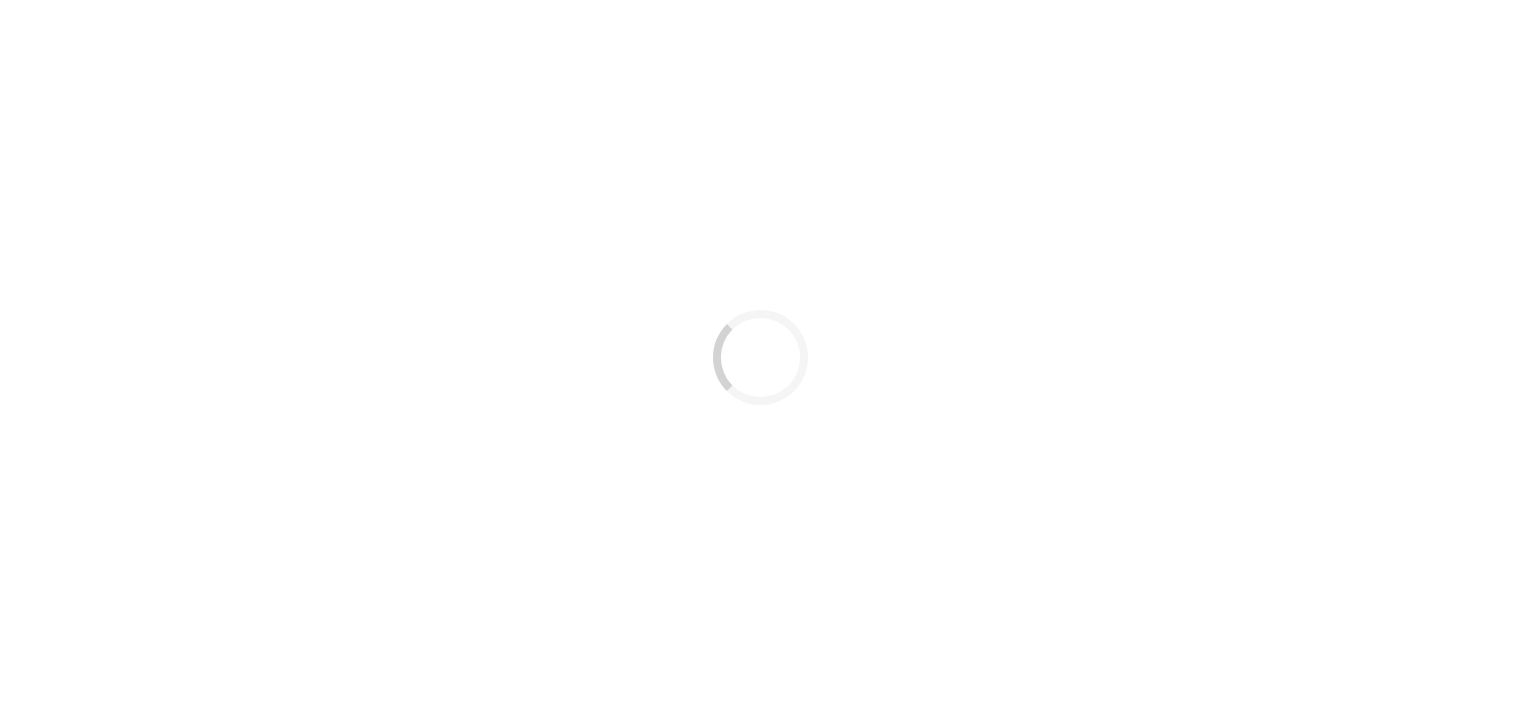 scroll, scrollTop: 0, scrollLeft: 0, axis: both 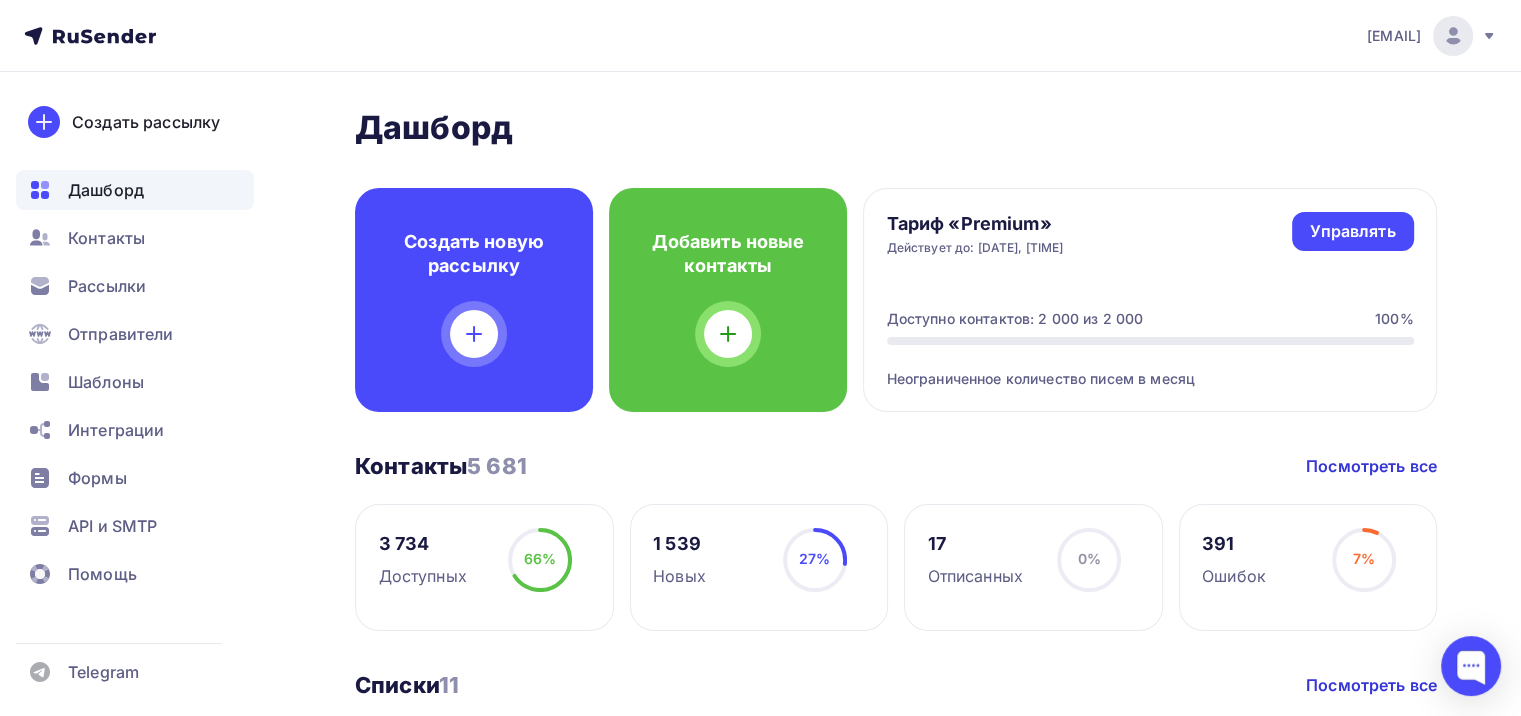 click 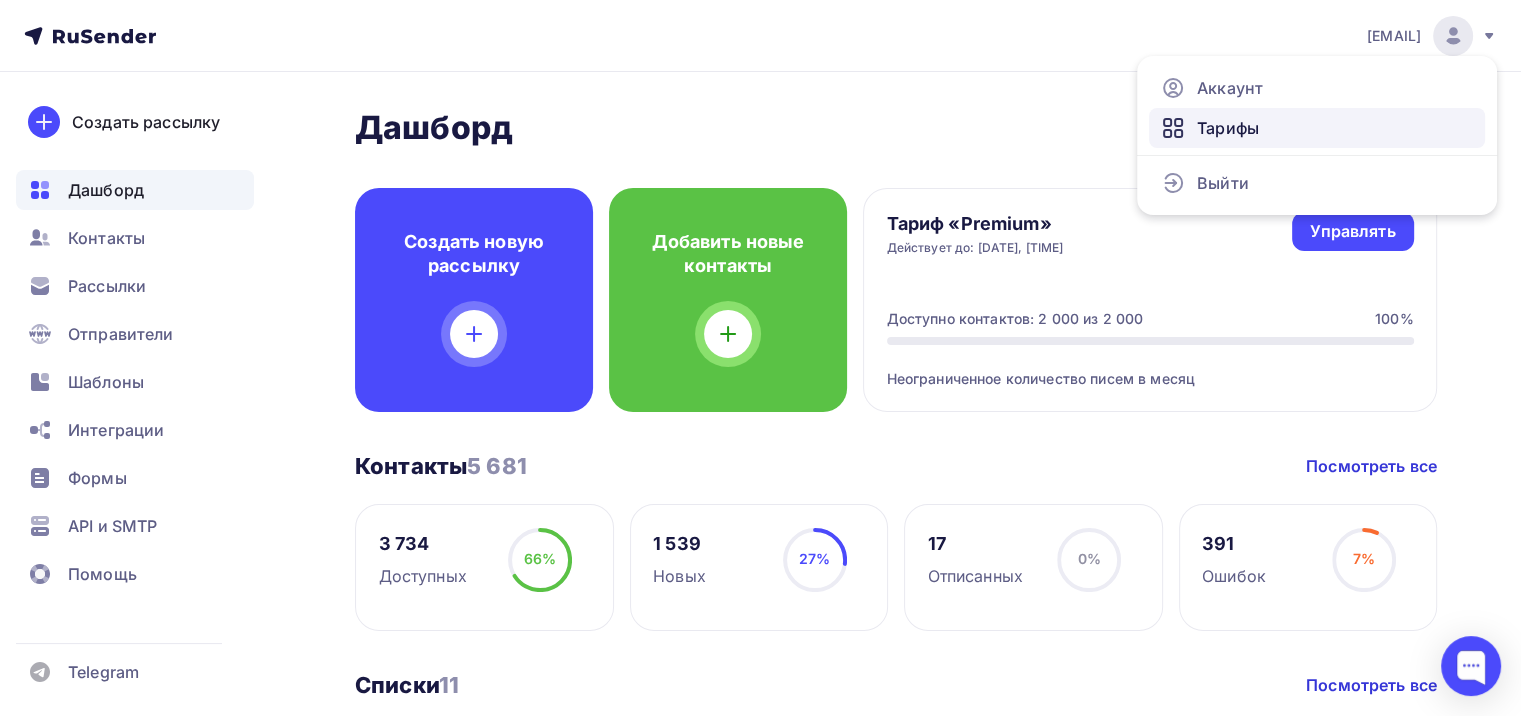 click on "Тарифы" at bounding box center (1317, 128) 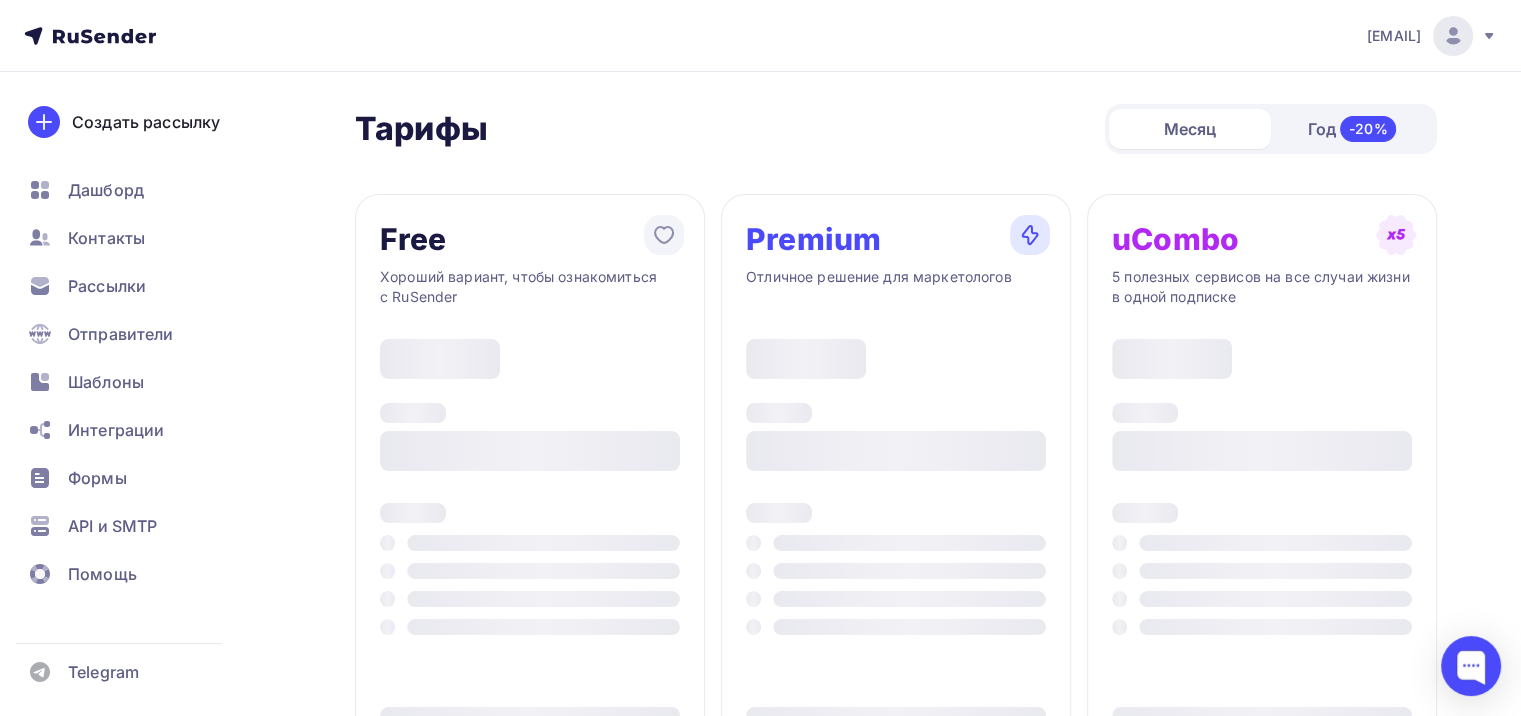 type on "500" 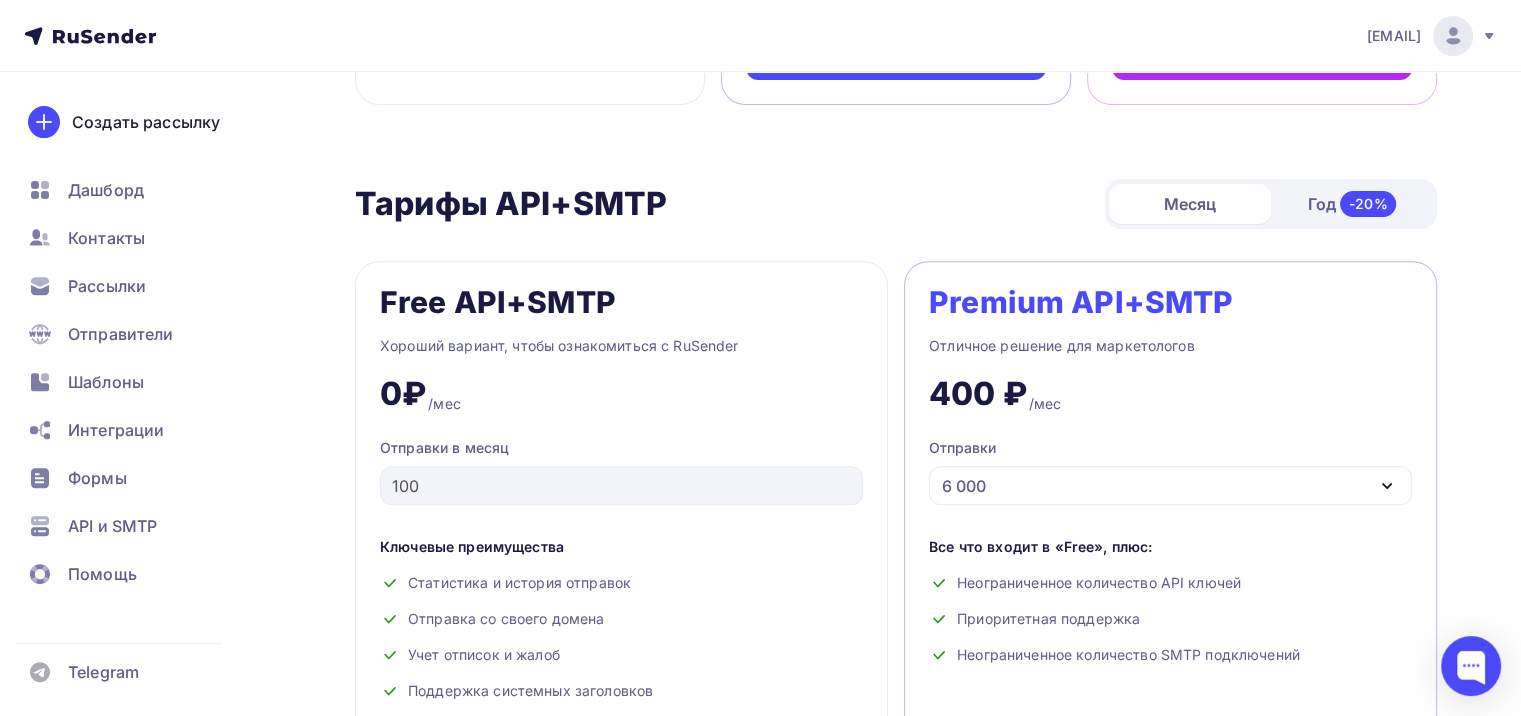 scroll, scrollTop: 100, scrollLeft: 0, axis: vertical 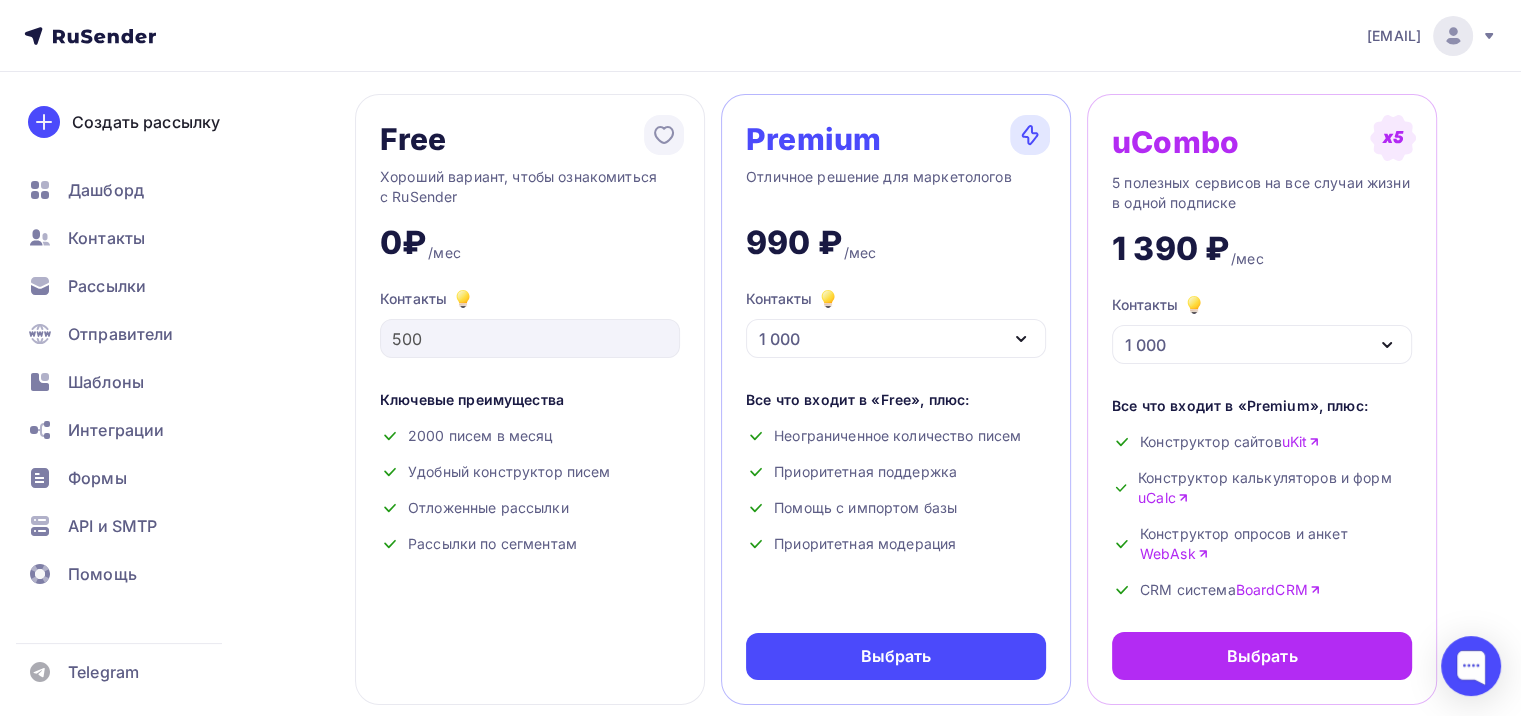 click on "[EMAIL]" at bounding box center (1432, 36) 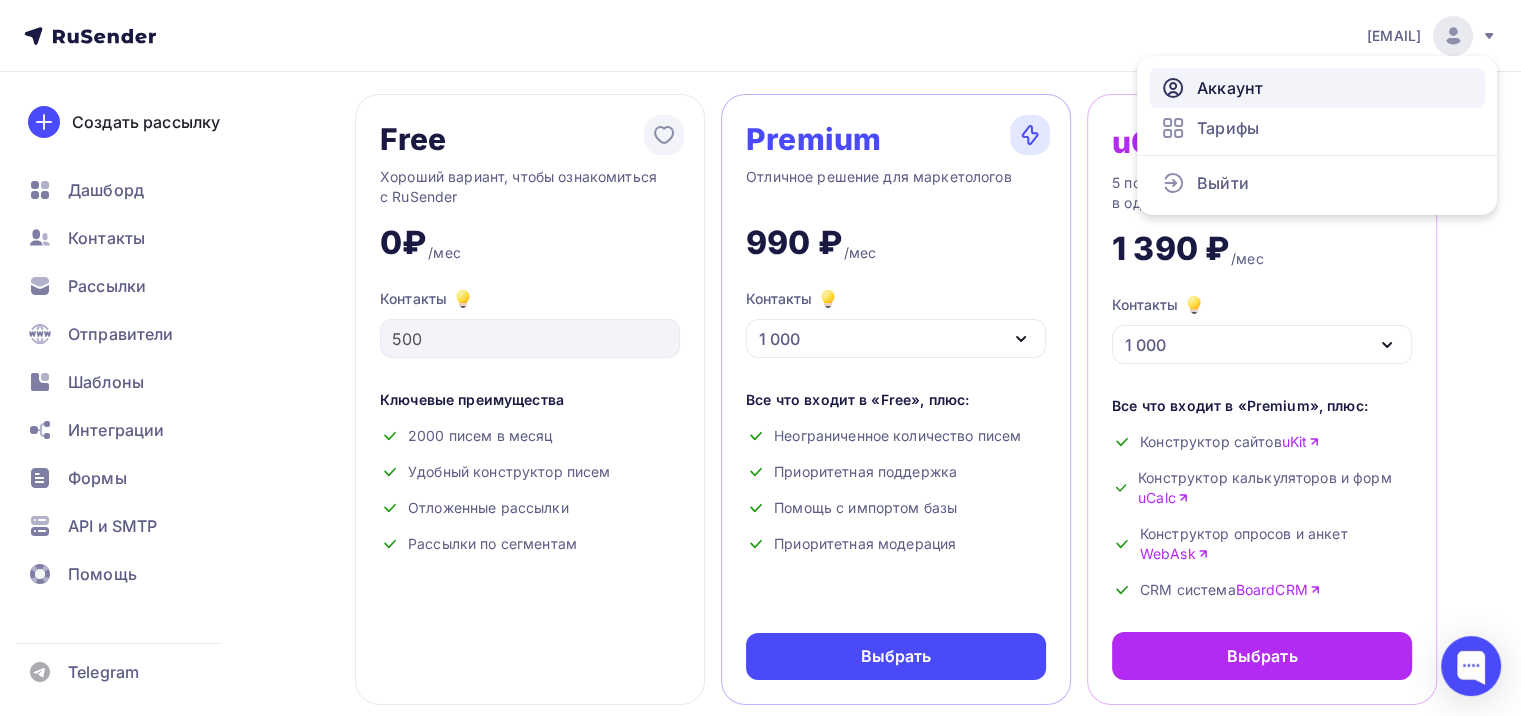 click on "Аккаунт" at bounding box center [1230, 88] 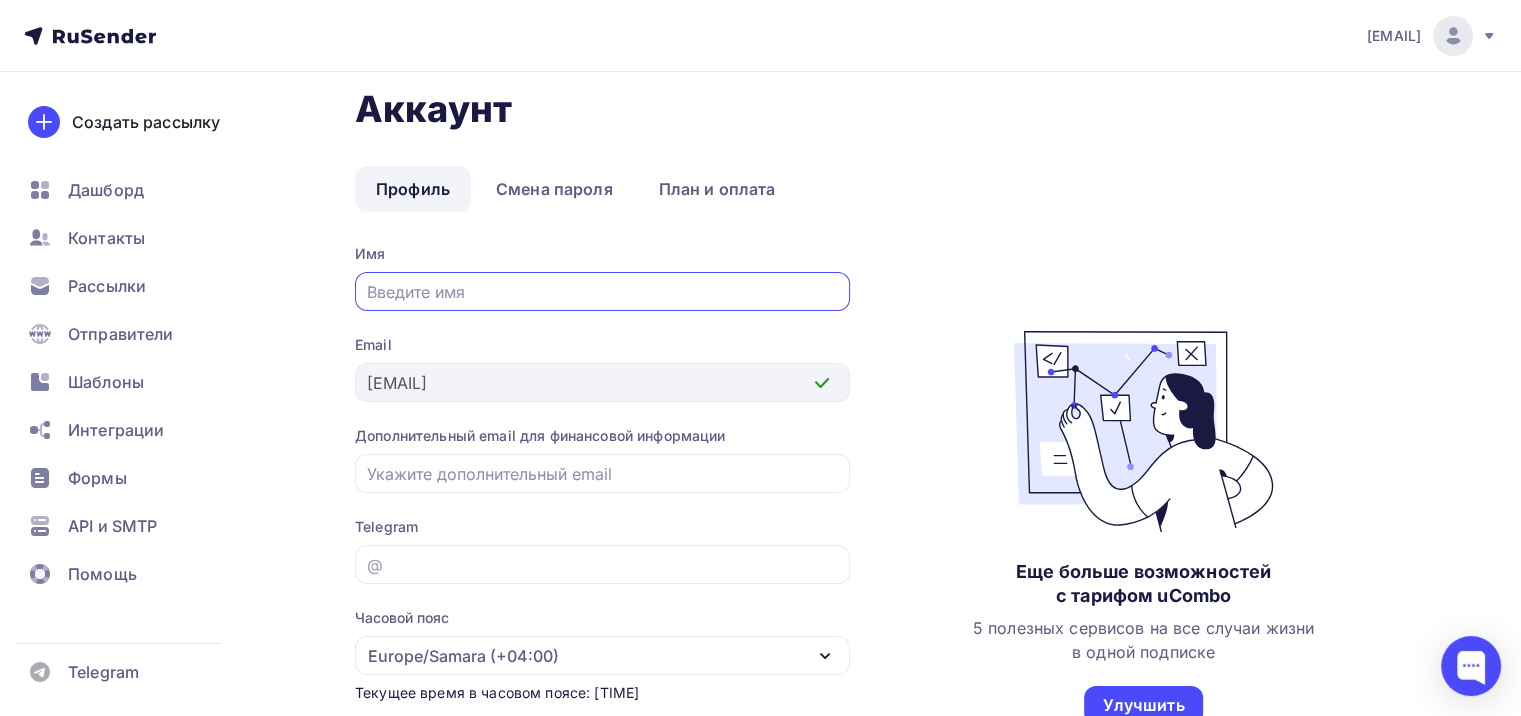 scroll, scrollTop: 0, scrollLeft: 0, axis: both 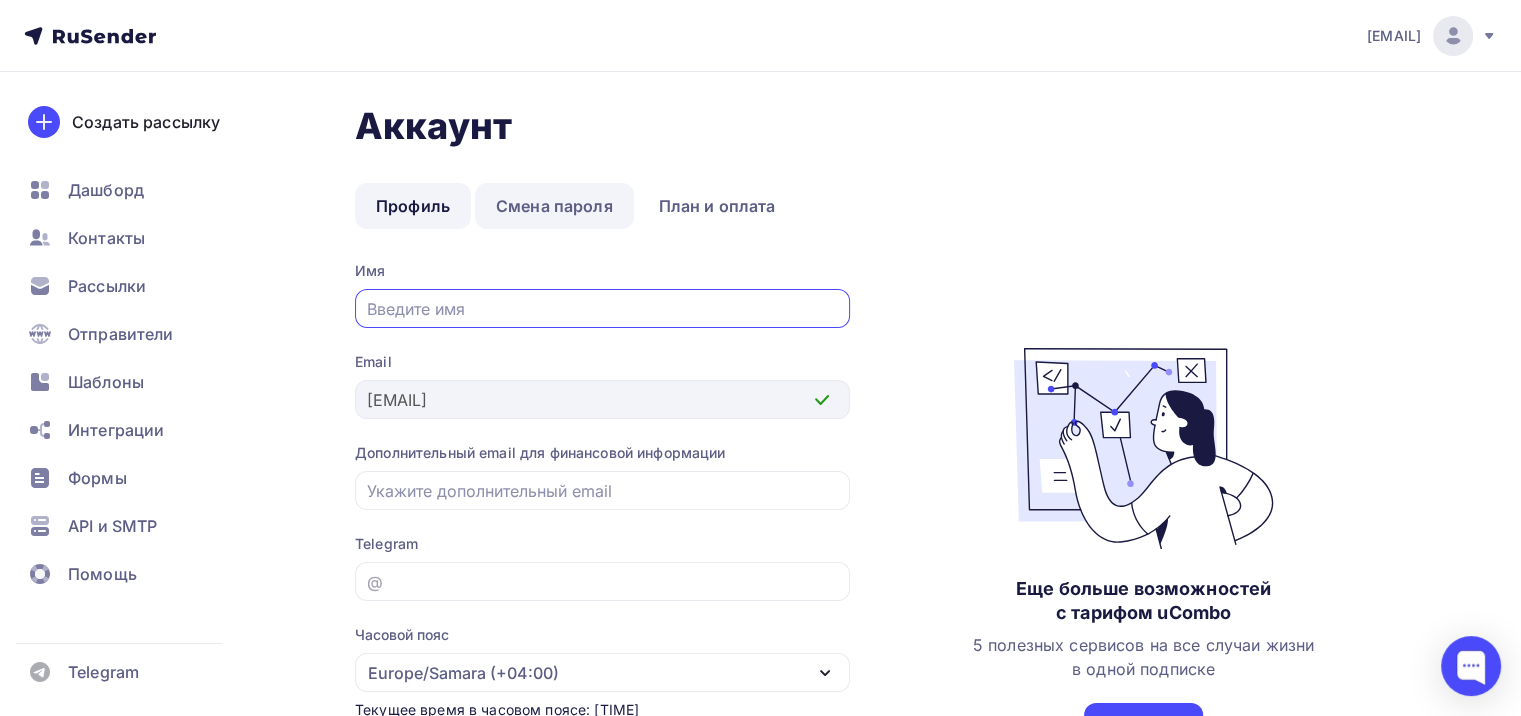 click on "Смена пароля" at bounding box center (554, 206) 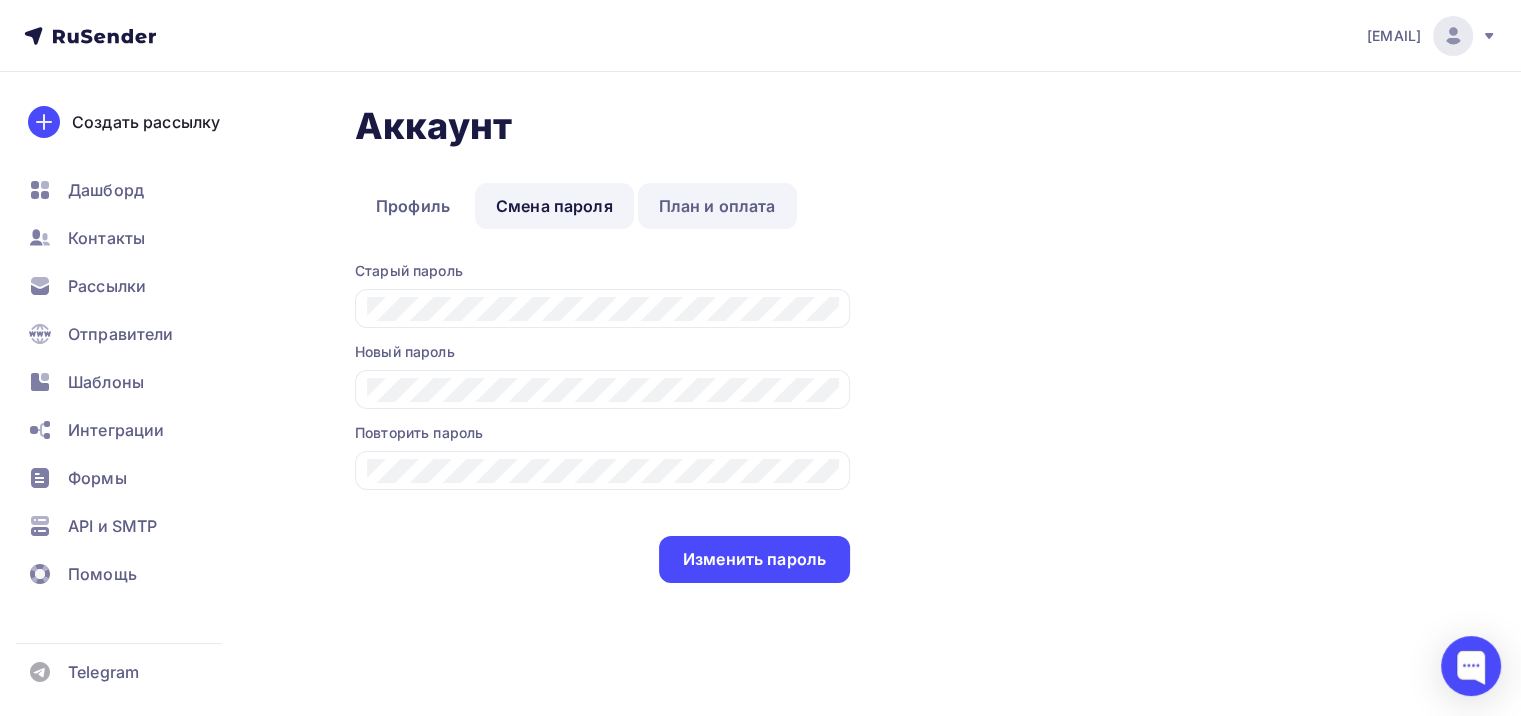 click on "План и оплата" at bounding box center (717, 206) 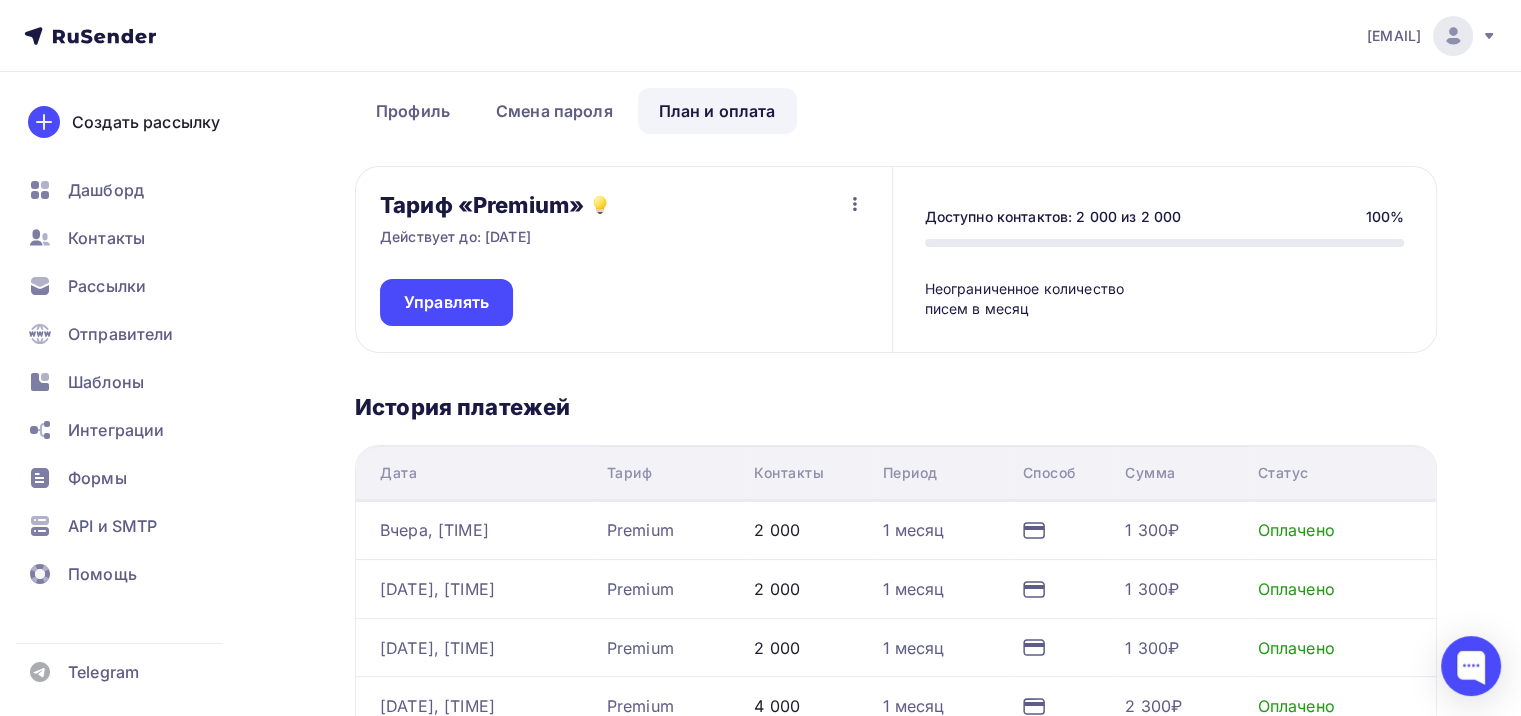 scroll, scrollTop: 100, scrollLeft: 0, axis: vertical 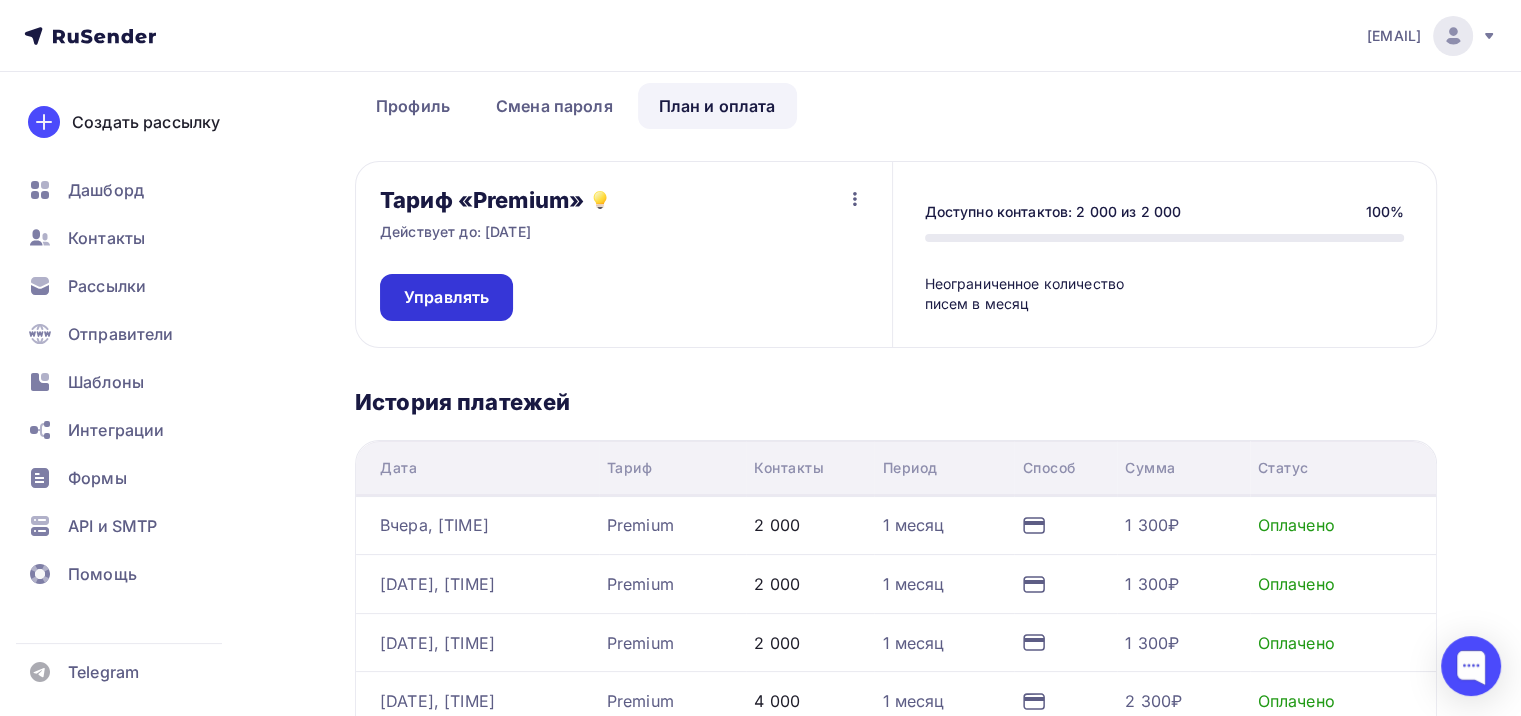 click on "Управлять" at bounding box center (446, 297) 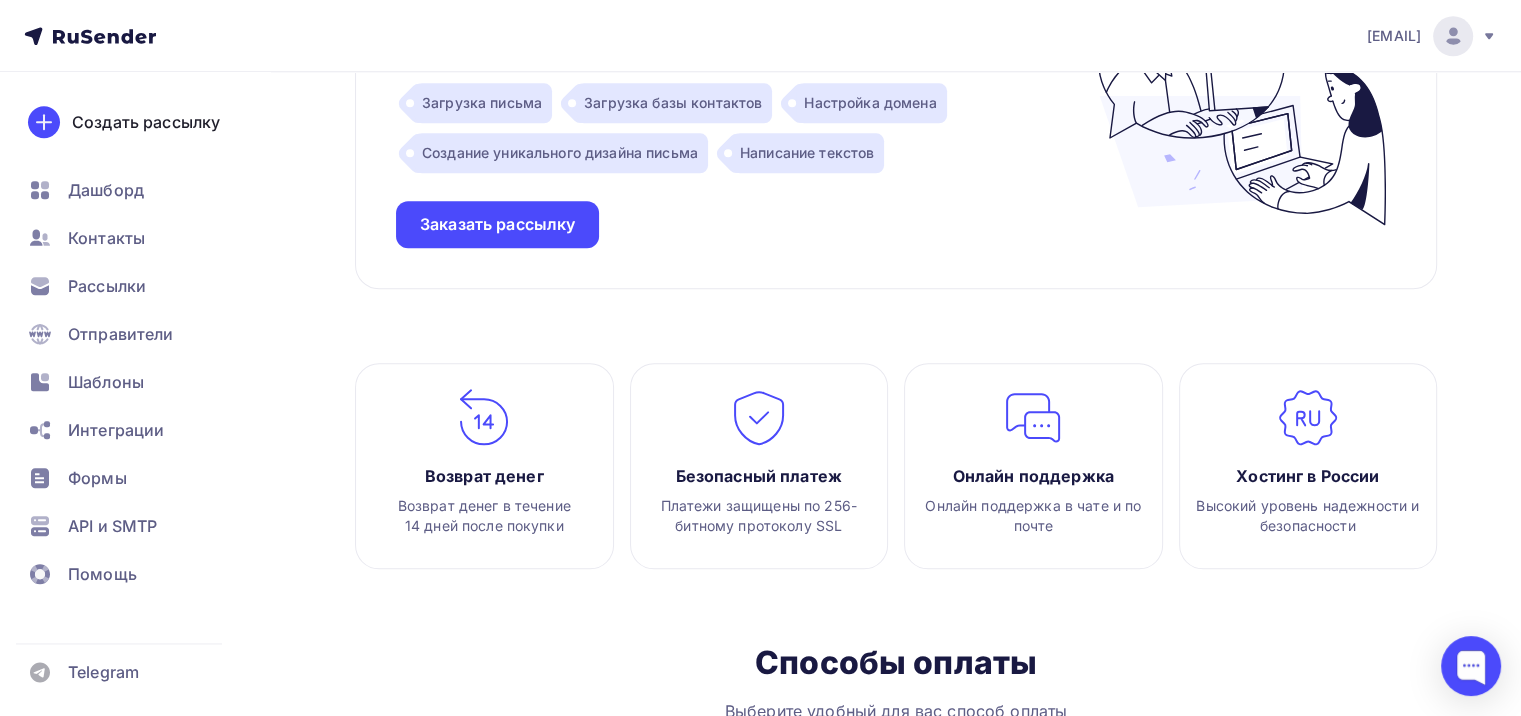 scroll, scrollTop: 2398, scrollLeft: 0, axis: vertical 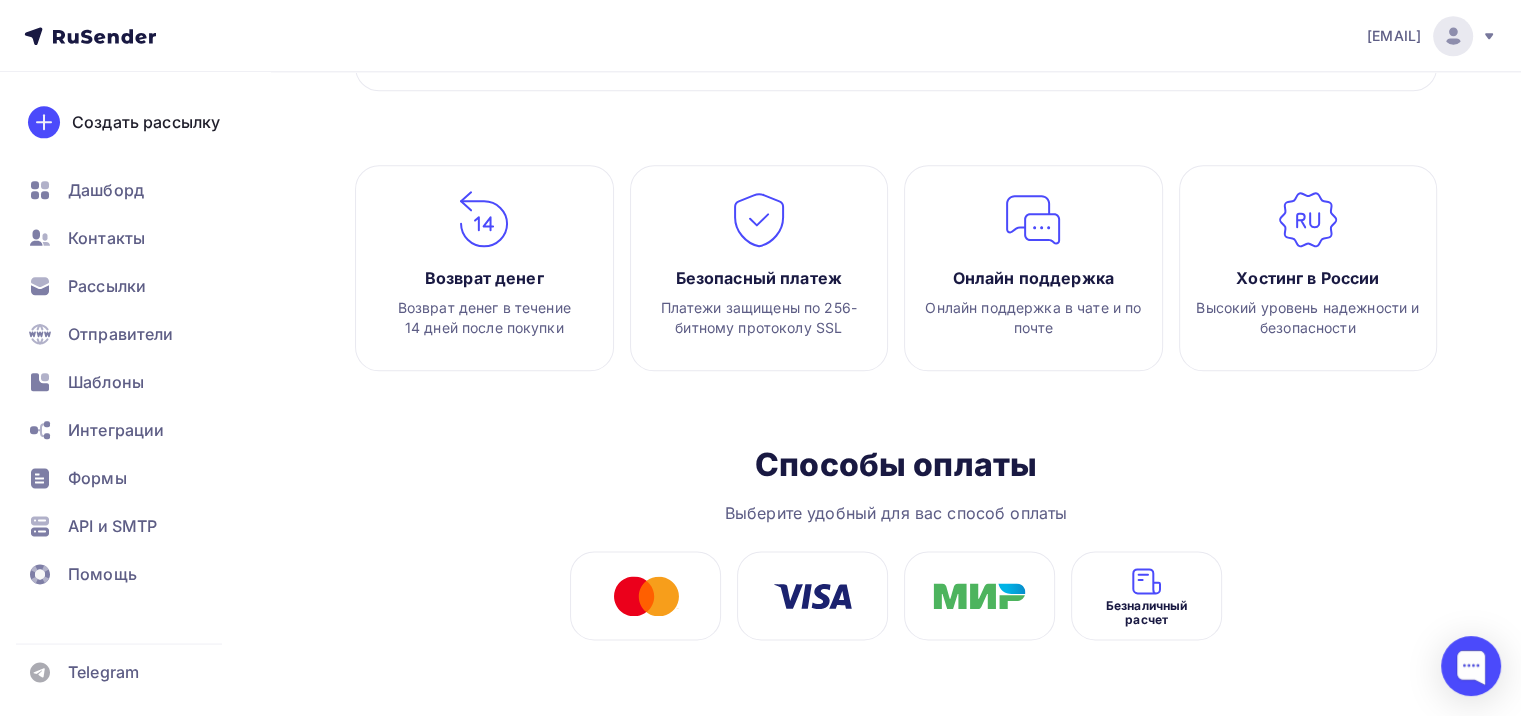 click at bounding box center (484, 220) 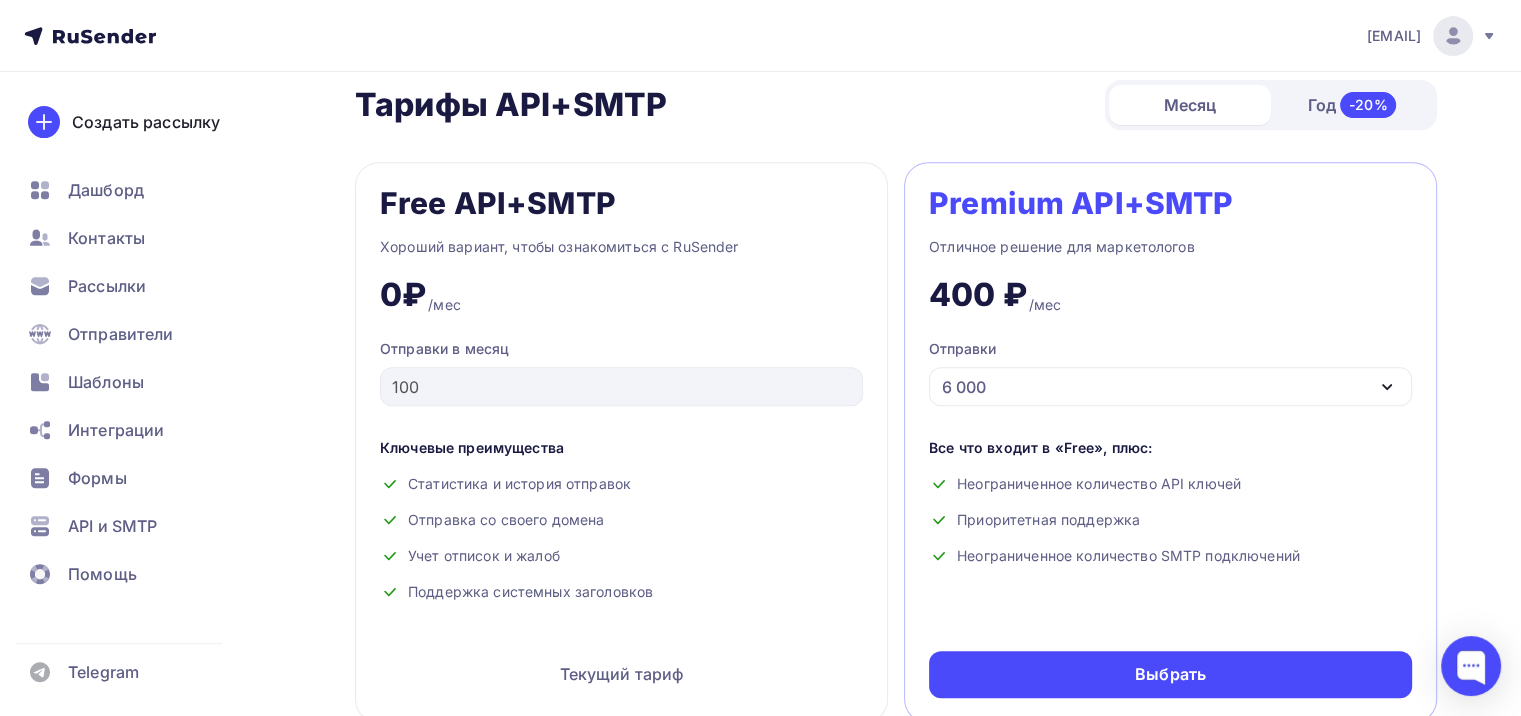 scroll, scrollTop: 798, scrollLeft: 0, axis: vertical 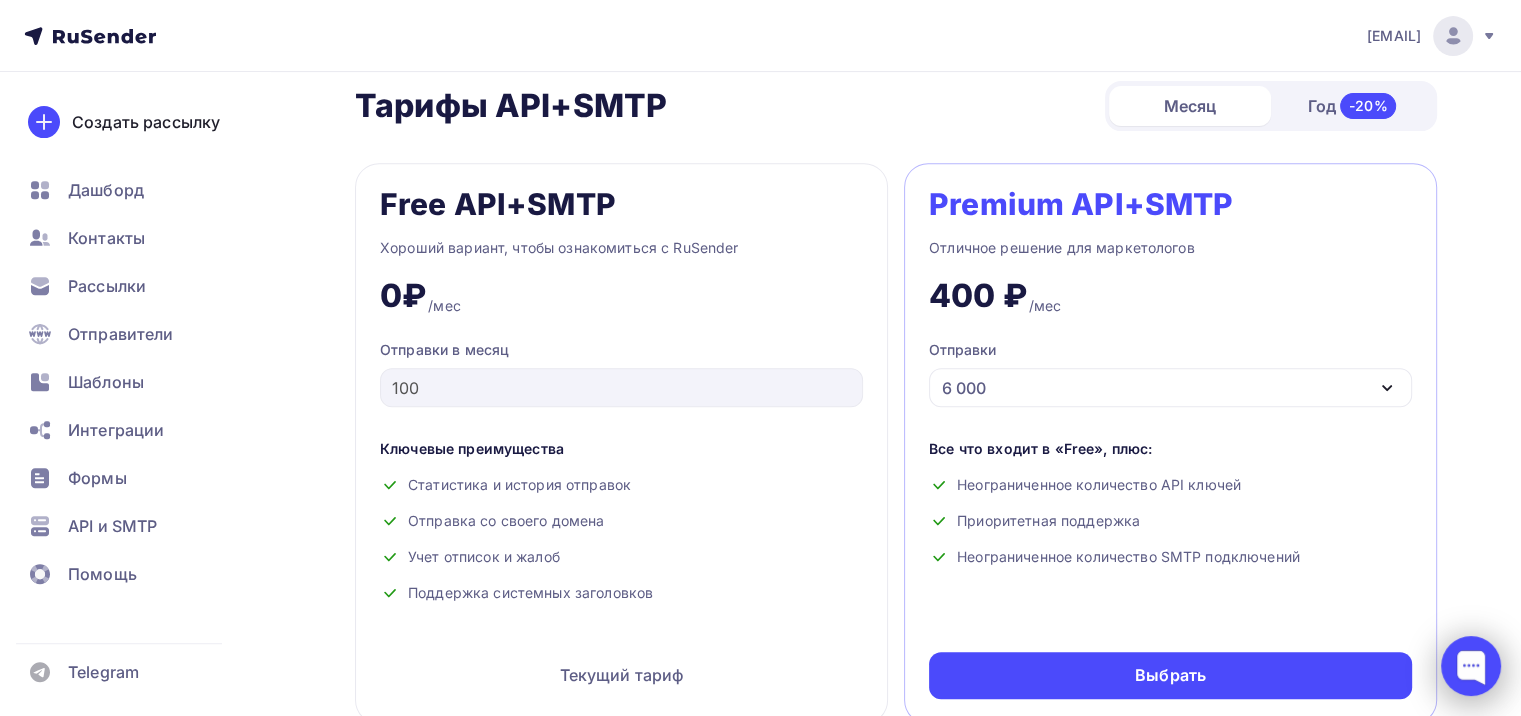 click at bounding box center (1471, 666) 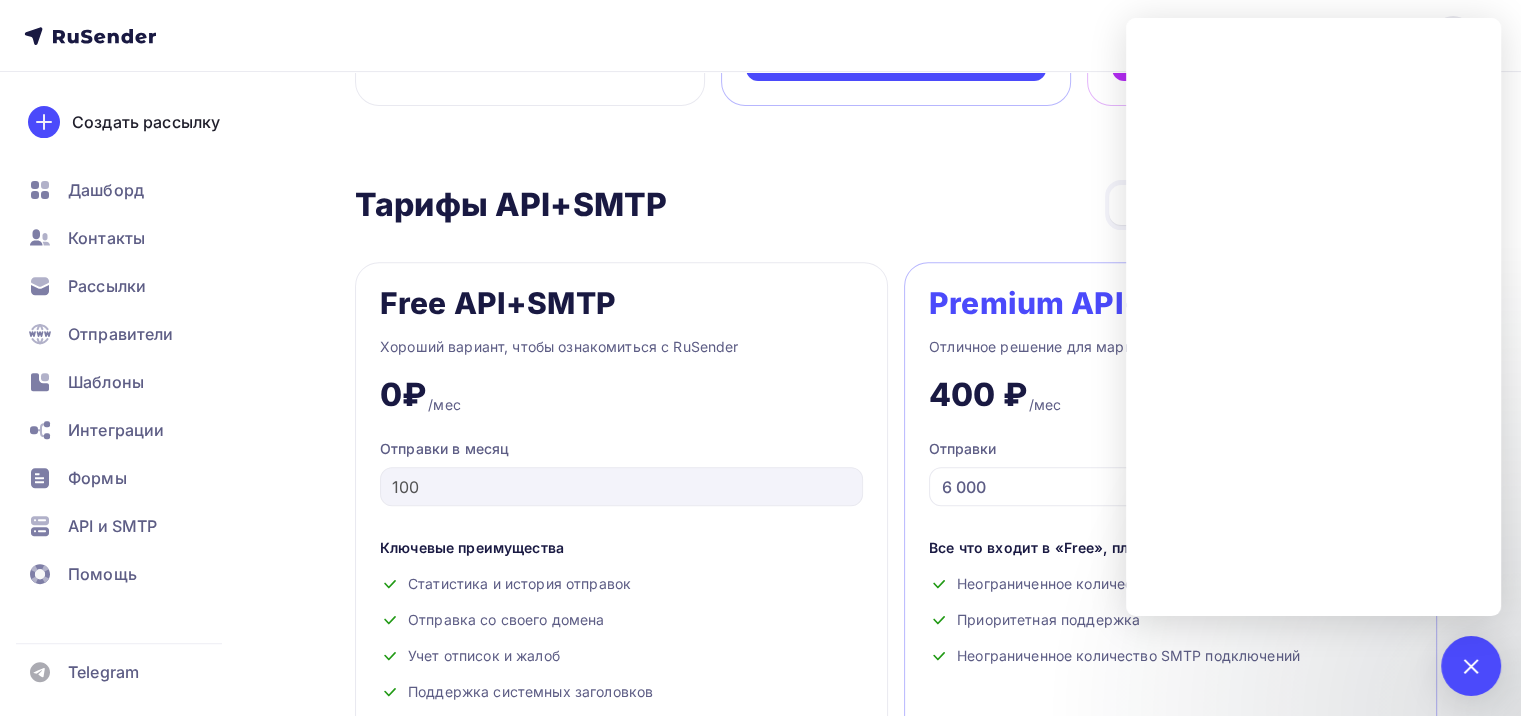 scroll, scrollTop: 698, scrollLeft: 0, axis: vertical 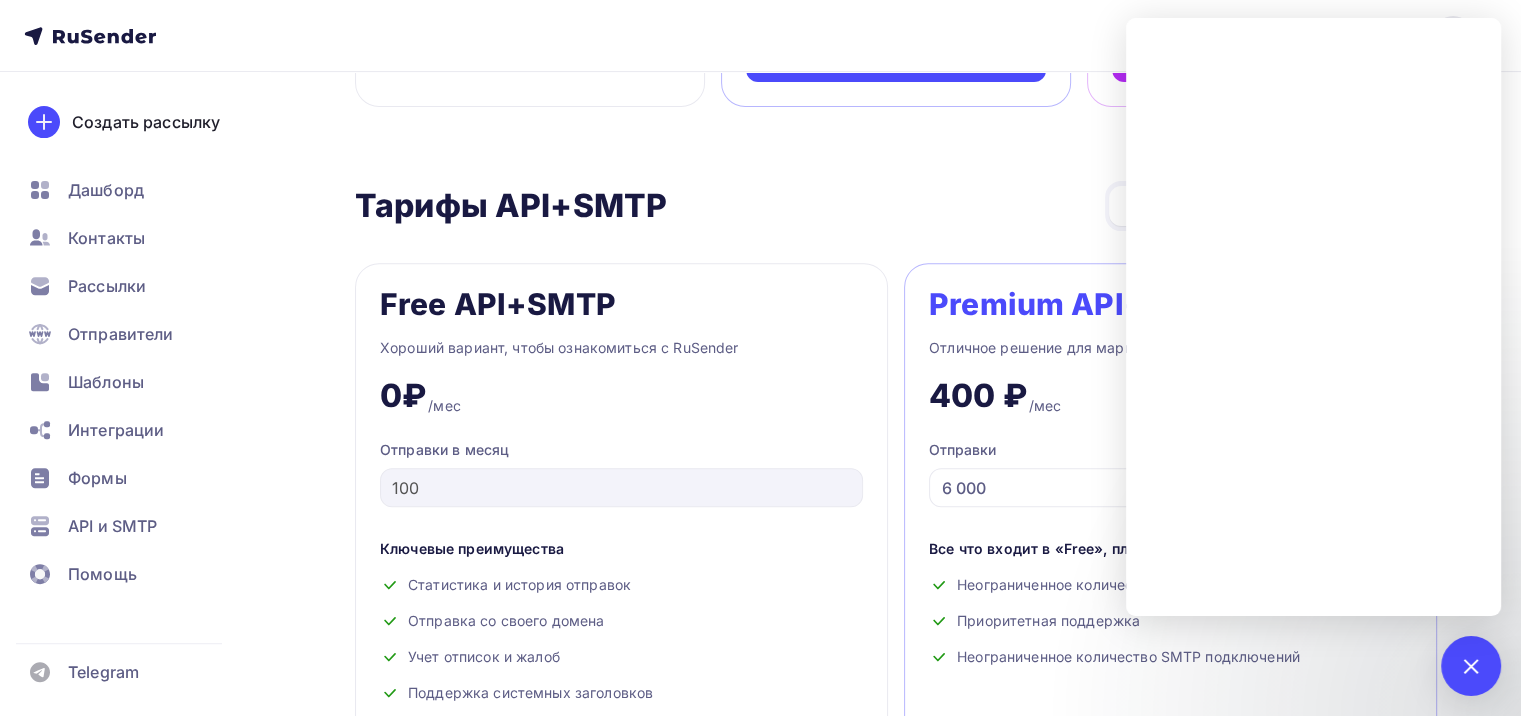 click on "Тарифы   Тарифы   Месяц
Год
-20%   Free     Хороший вариант, чтобы ознакомиться с RuSender   0₽   /мес
Контакты
[NUMBER]
Ключевые преимущества
[NUMBER] писем в месяц
Удобный конструктор писем
Отложенные рассылки
Рассылки по сегментам
Текущий тариф   Free     Хороший вариант, чтобы ознакомиться с RuSender                             Premium     Отличное решение для маркетологов   990 ₽   /мес
Контакты
[NUMBER]
[NUMBER]" at bounding box center [896, 873] 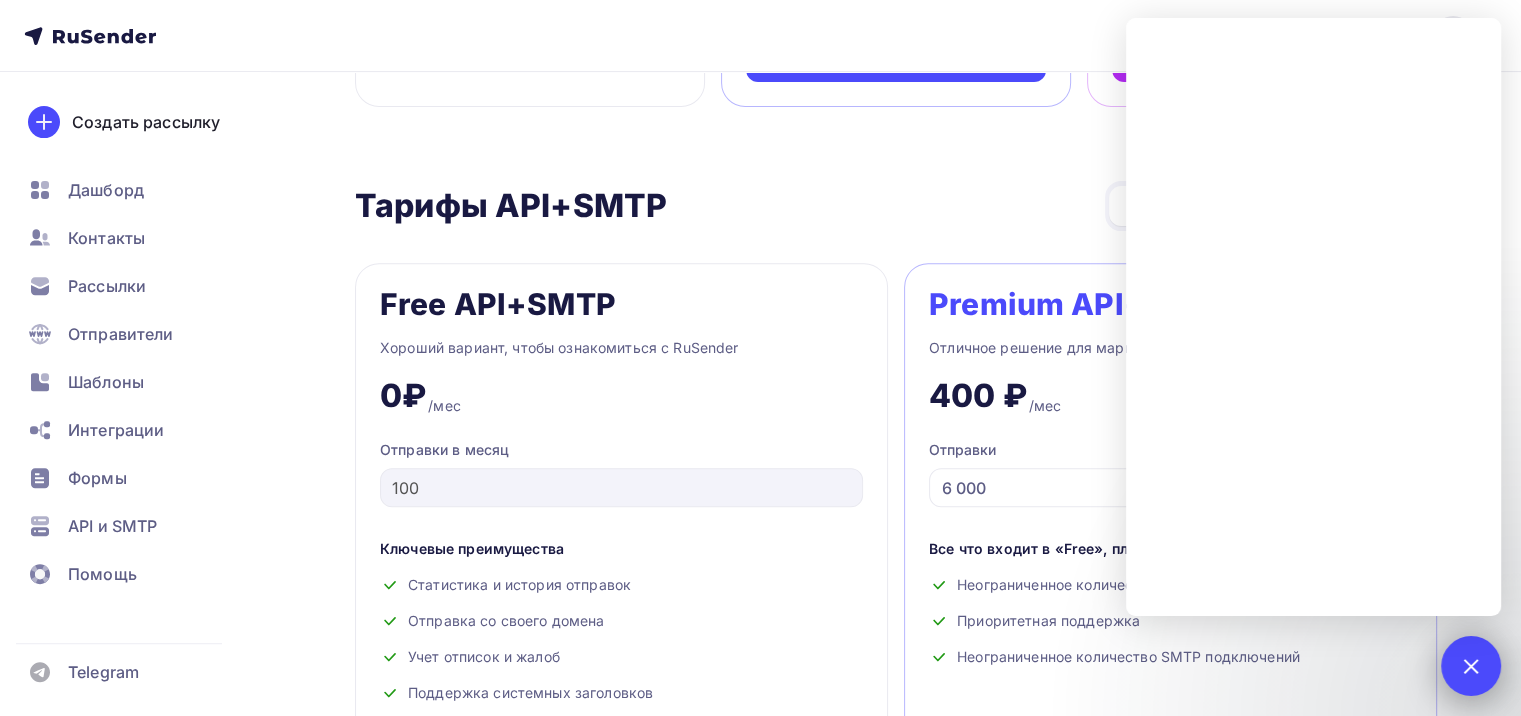 click at bounding box center (1470, 665) 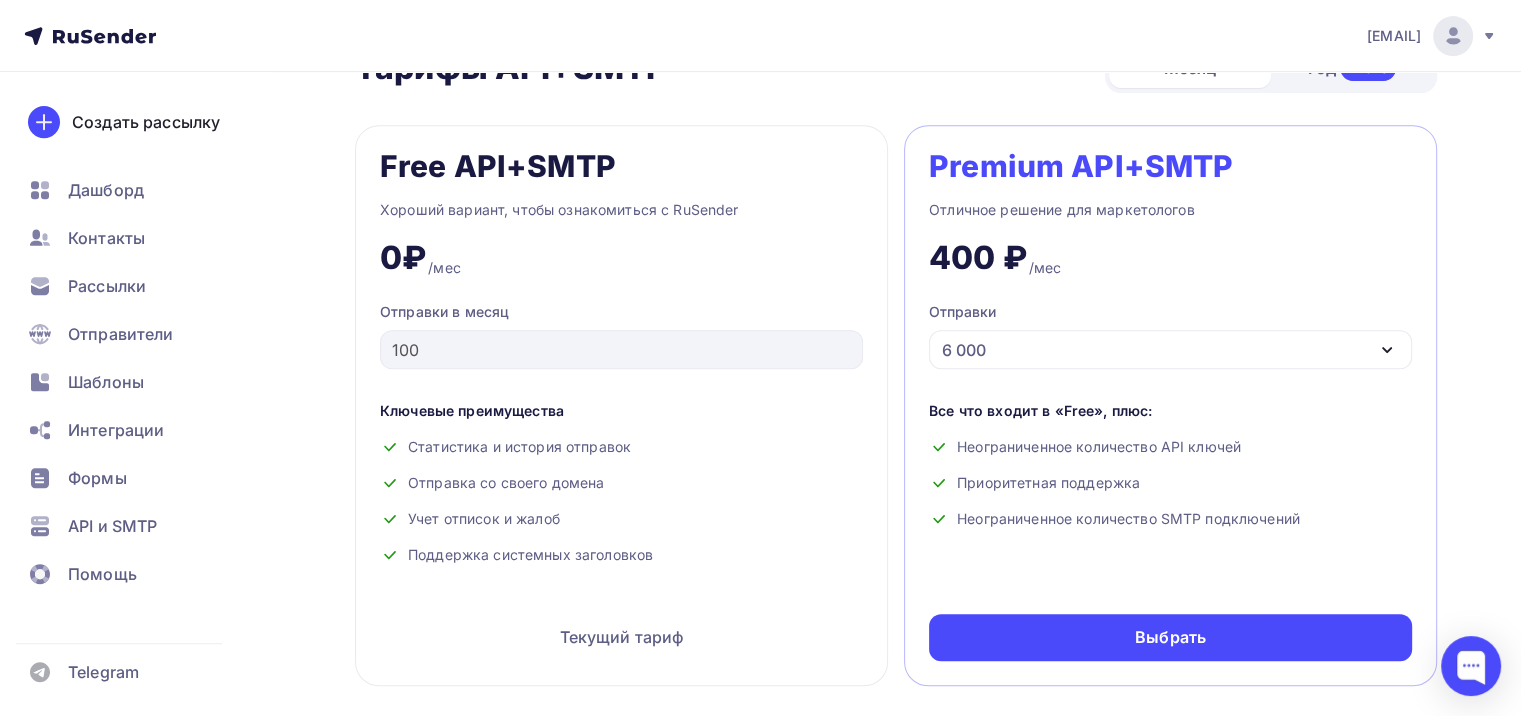 scroll, scrollTop: 900, scrollLeft: 0, axis: vertical 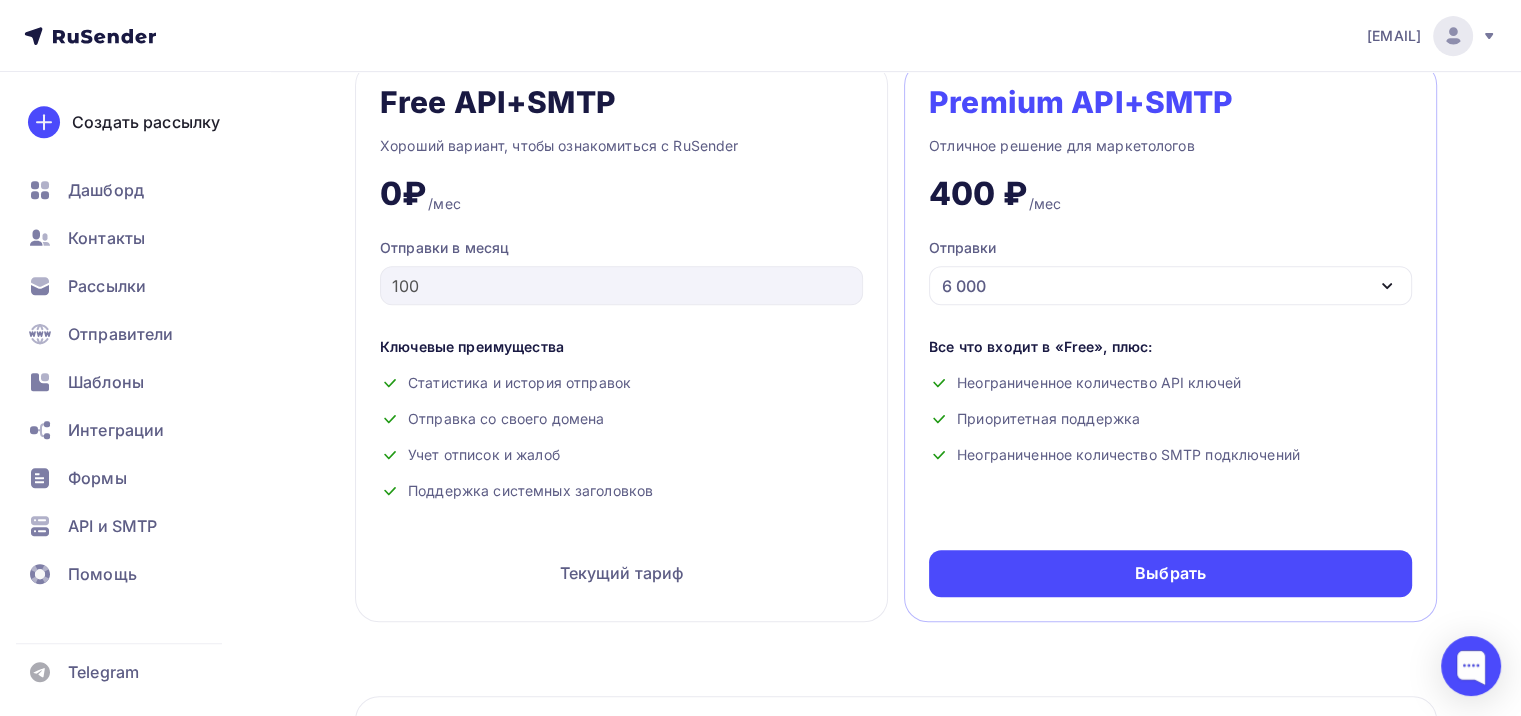 click on "Текущий тариф" at bounding box center (621, 573) 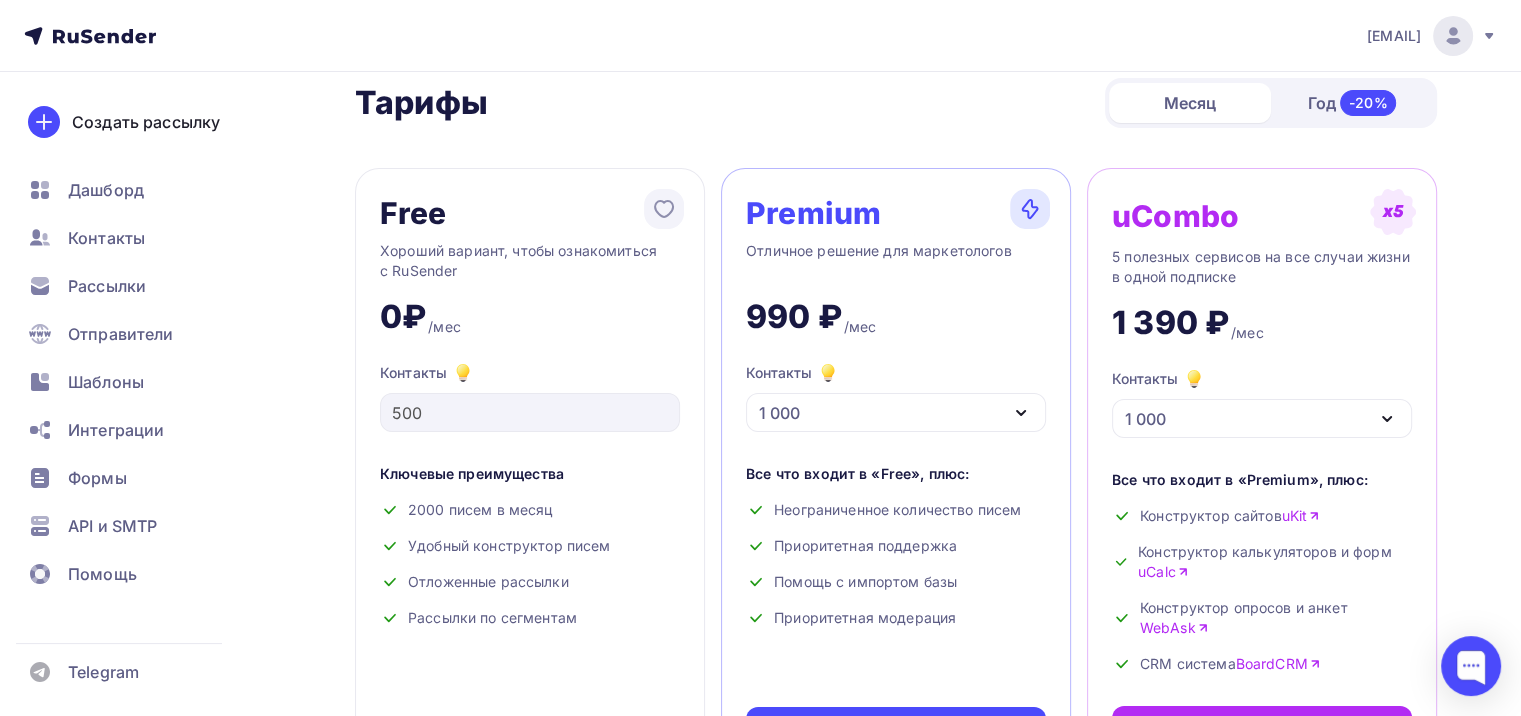 scroll, scrollTop: 0, scrollLeft: 0, axis: both 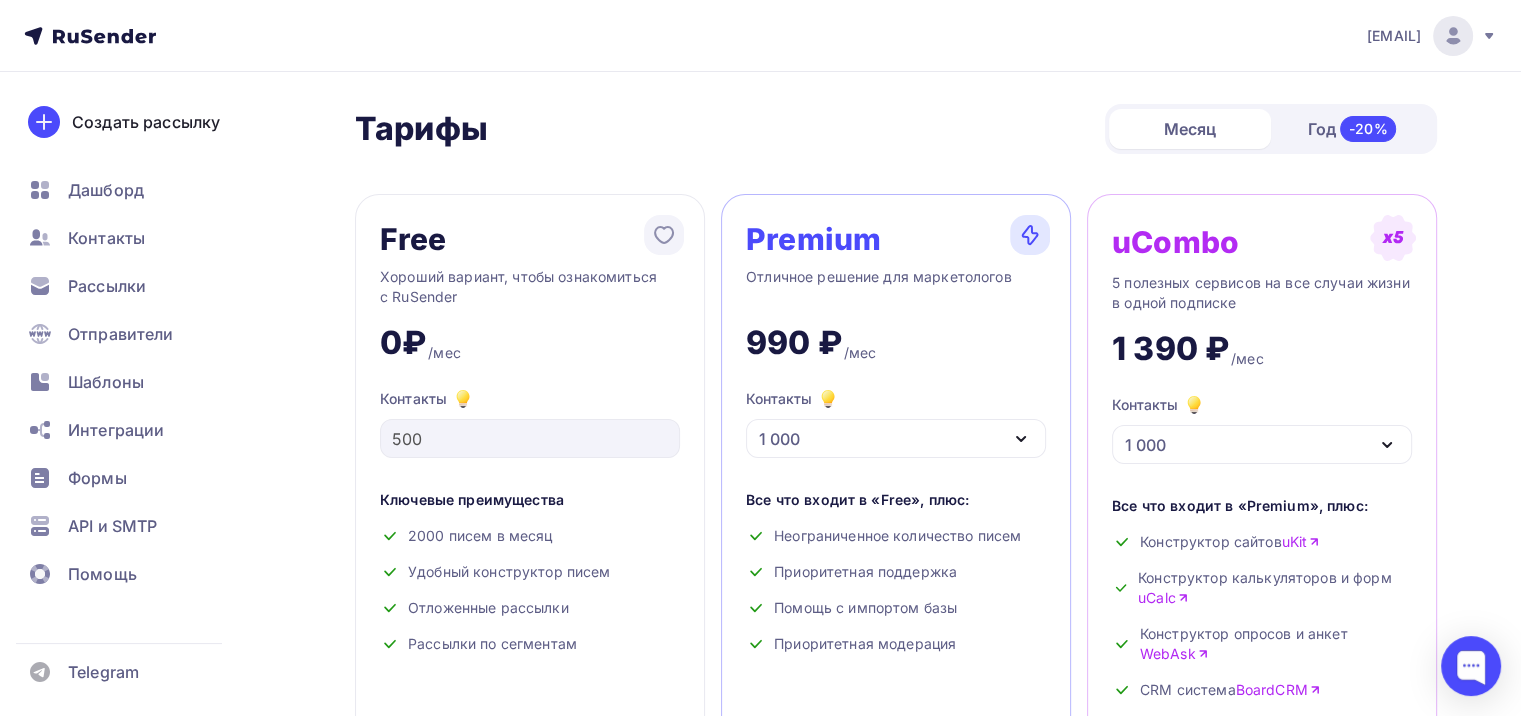 click 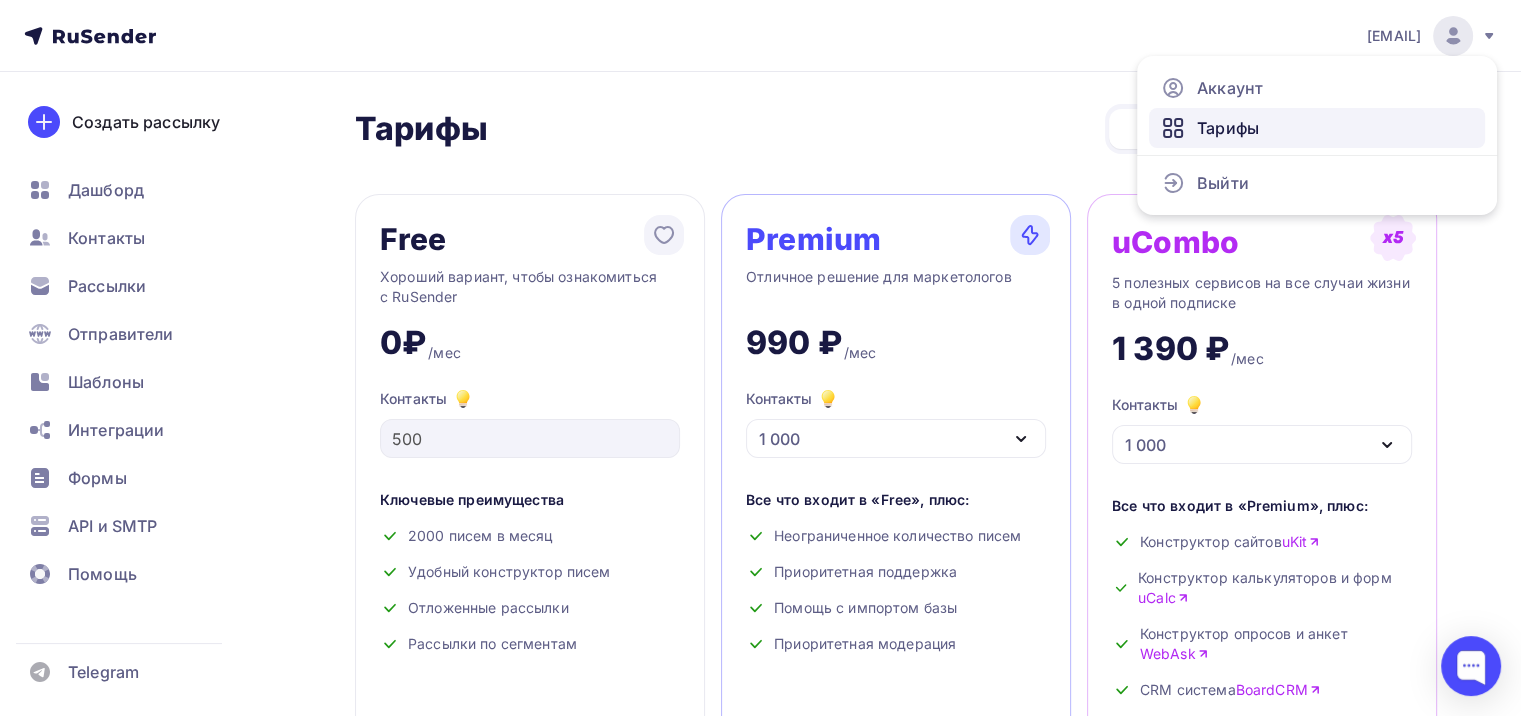 click on "Тарифы" at bounding box center (1228, 128) 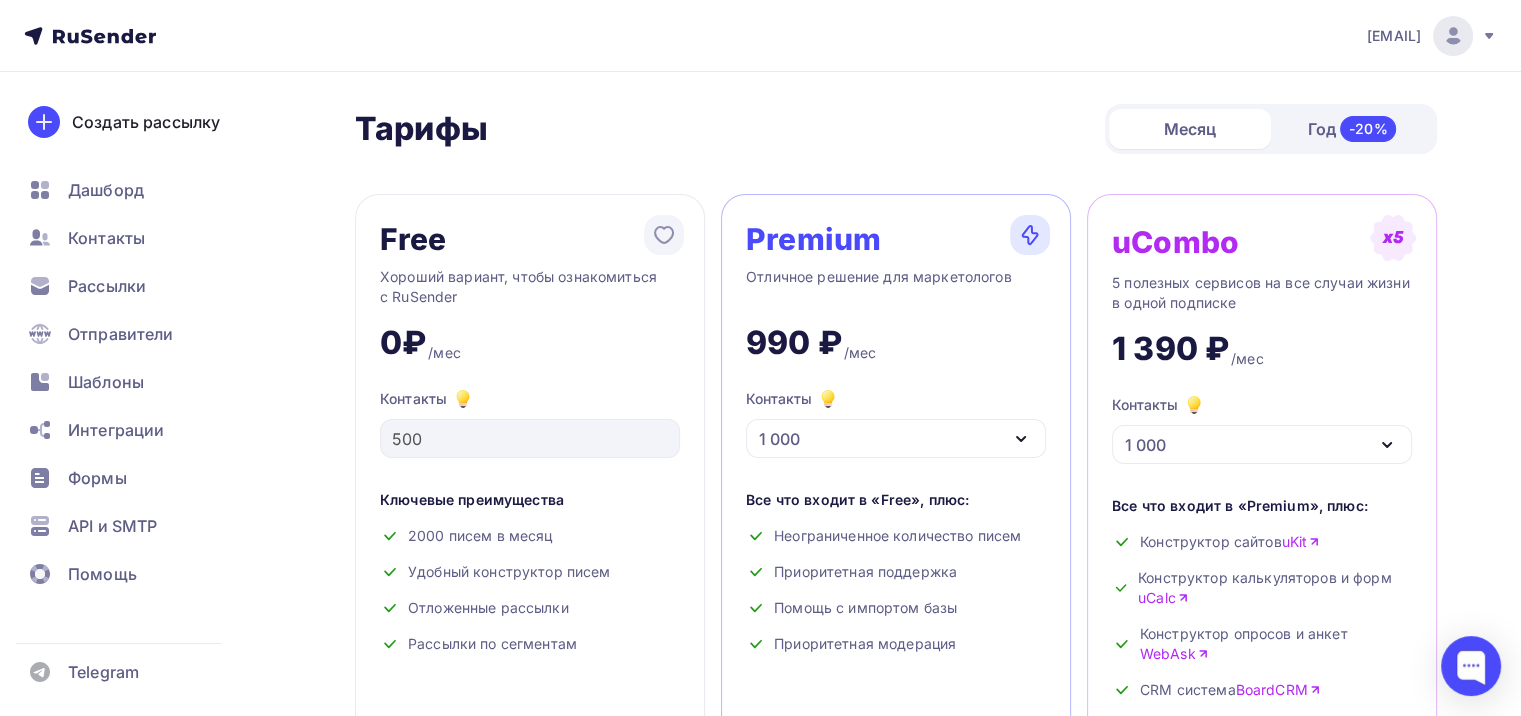 click on "[EMAIL]" at bounding box center [1432, 36] 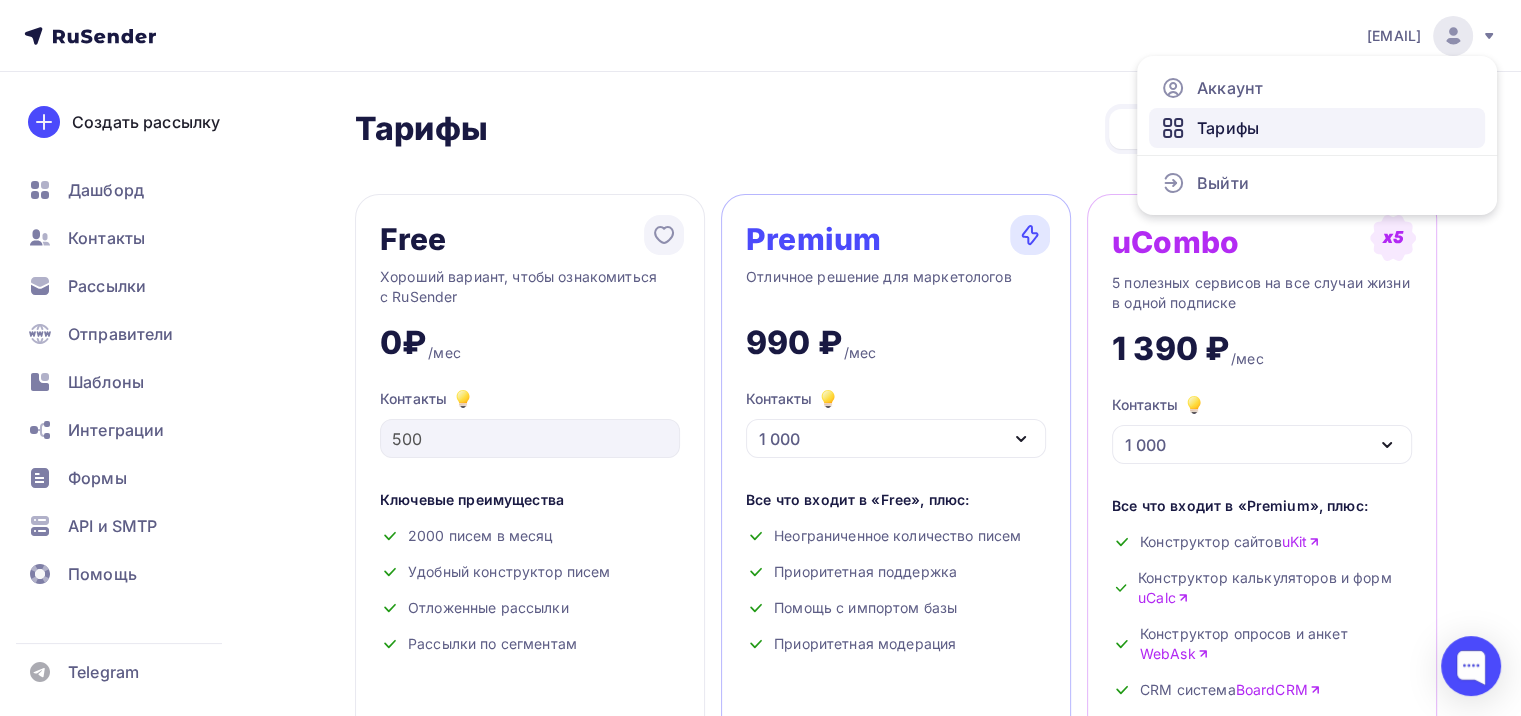 click on "Тарифы" at bounding box center [1228, 128] 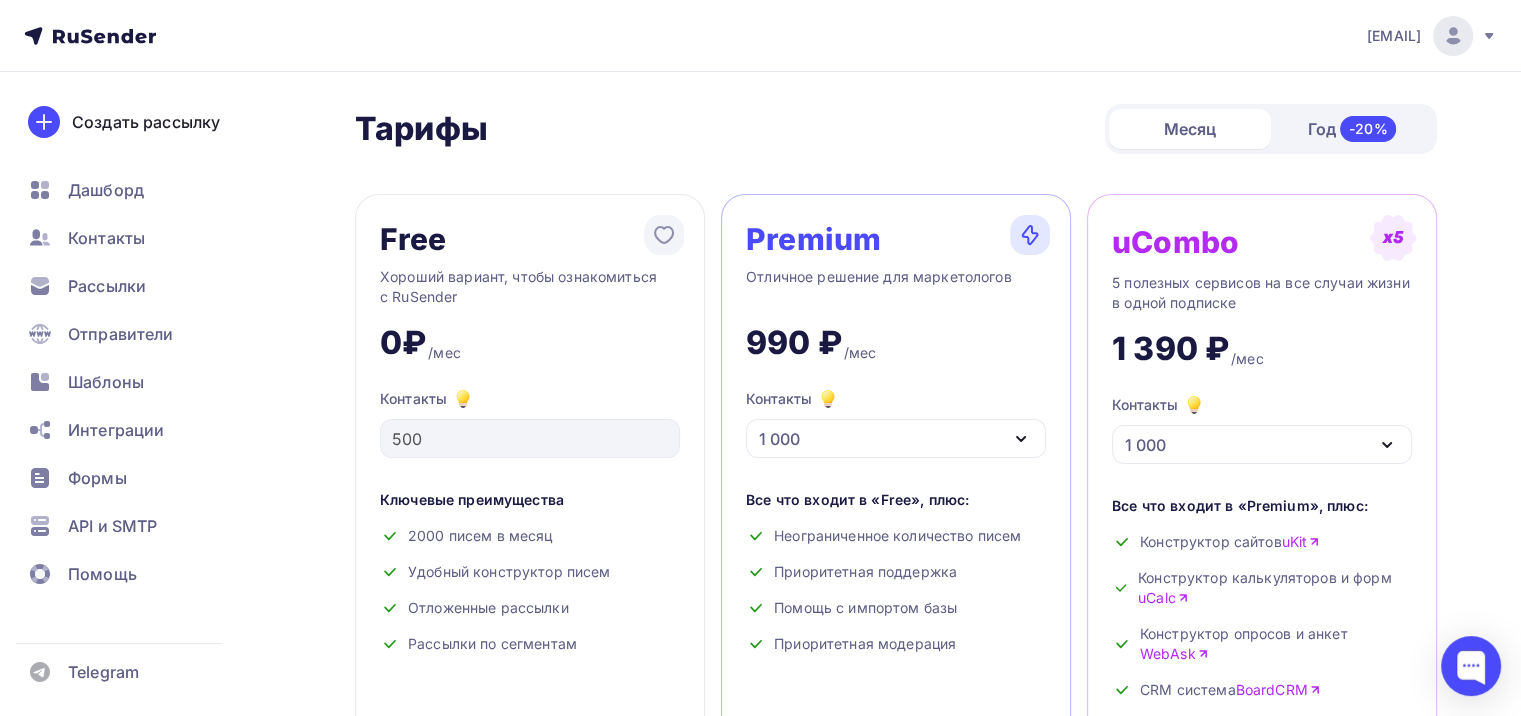 click on "[EMAIL]" at bounding box center (1394, 36) 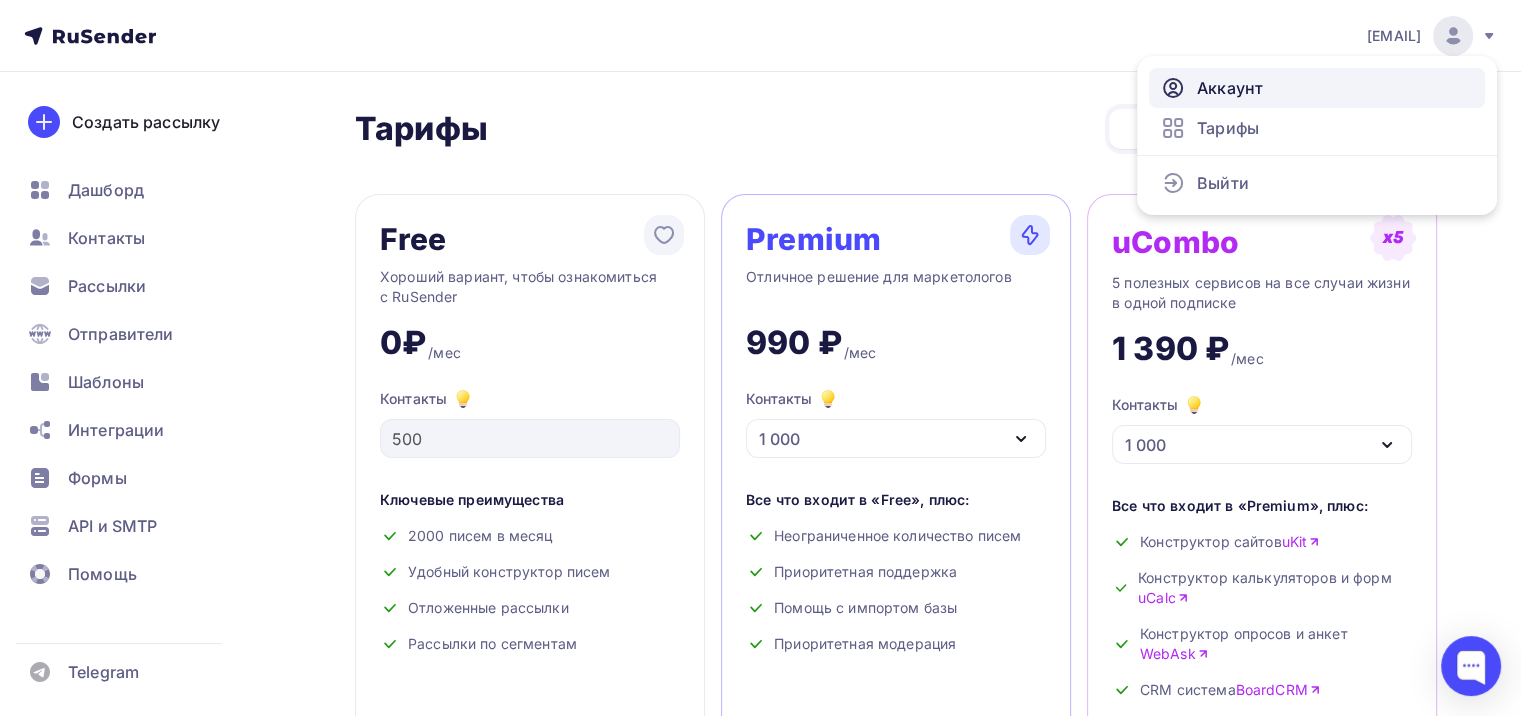 click on "Аккаунт" at bounding box center (1317, 88) 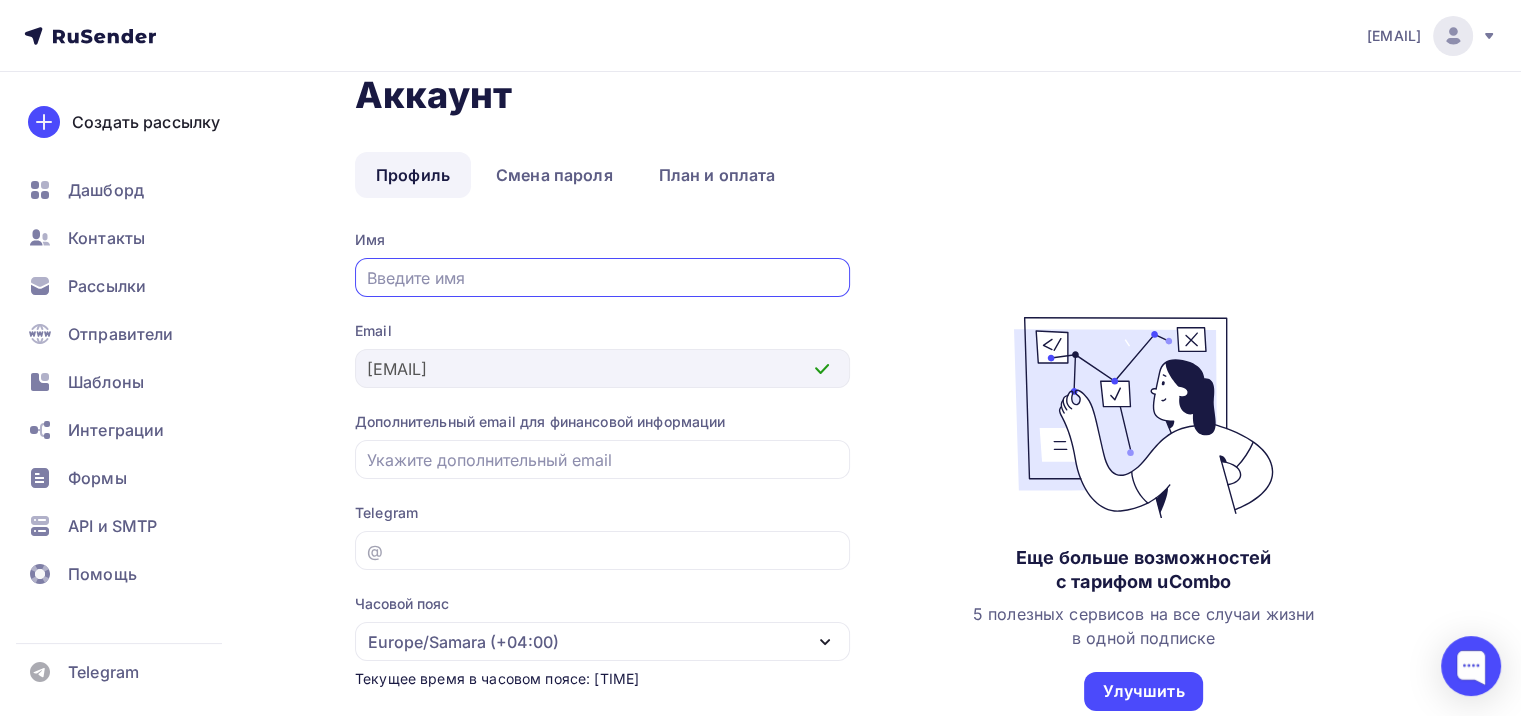 scroll, scrollTop: 0, scrollLeft: 0, axis: both 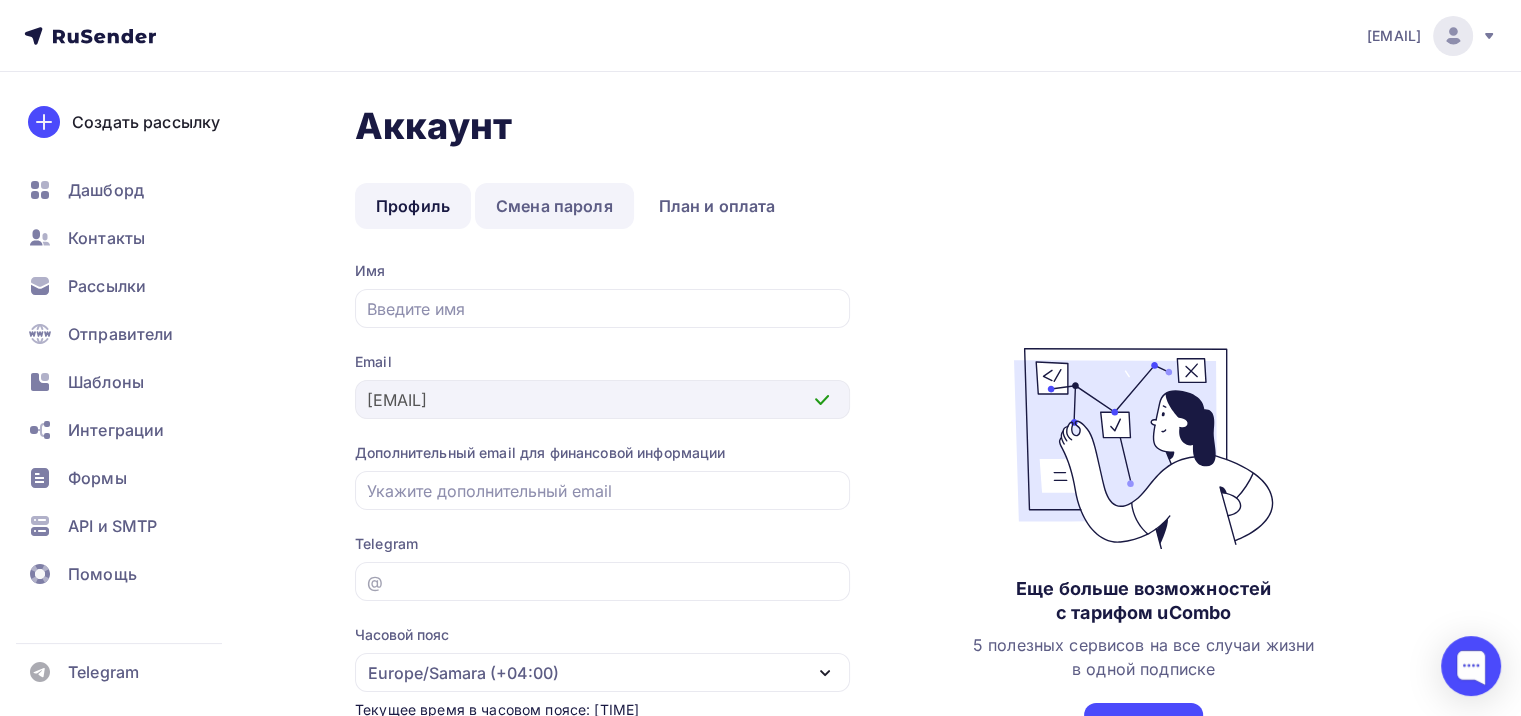 click on "Смена пароля" at bounding box center (554, 206) 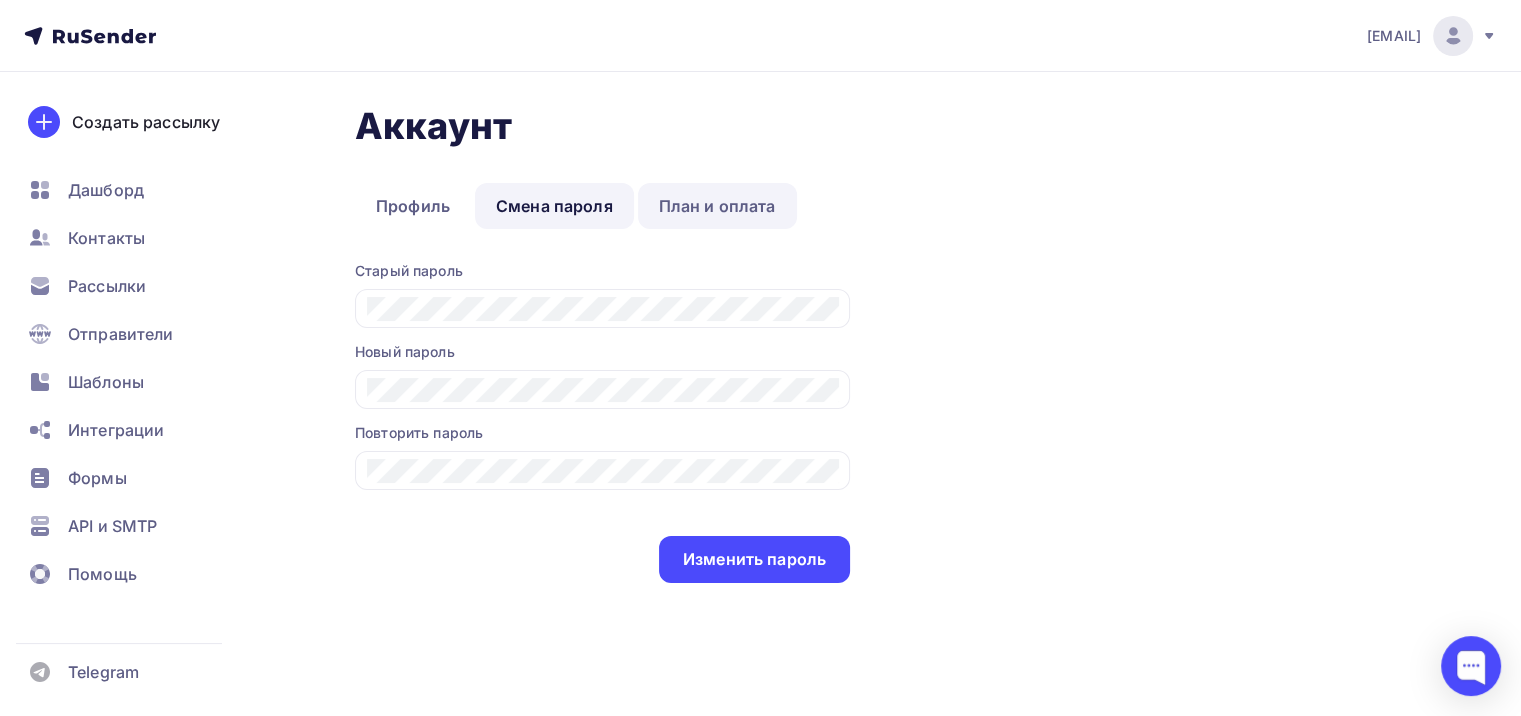 click on "План и оплата" at bounding box center (717, 206) 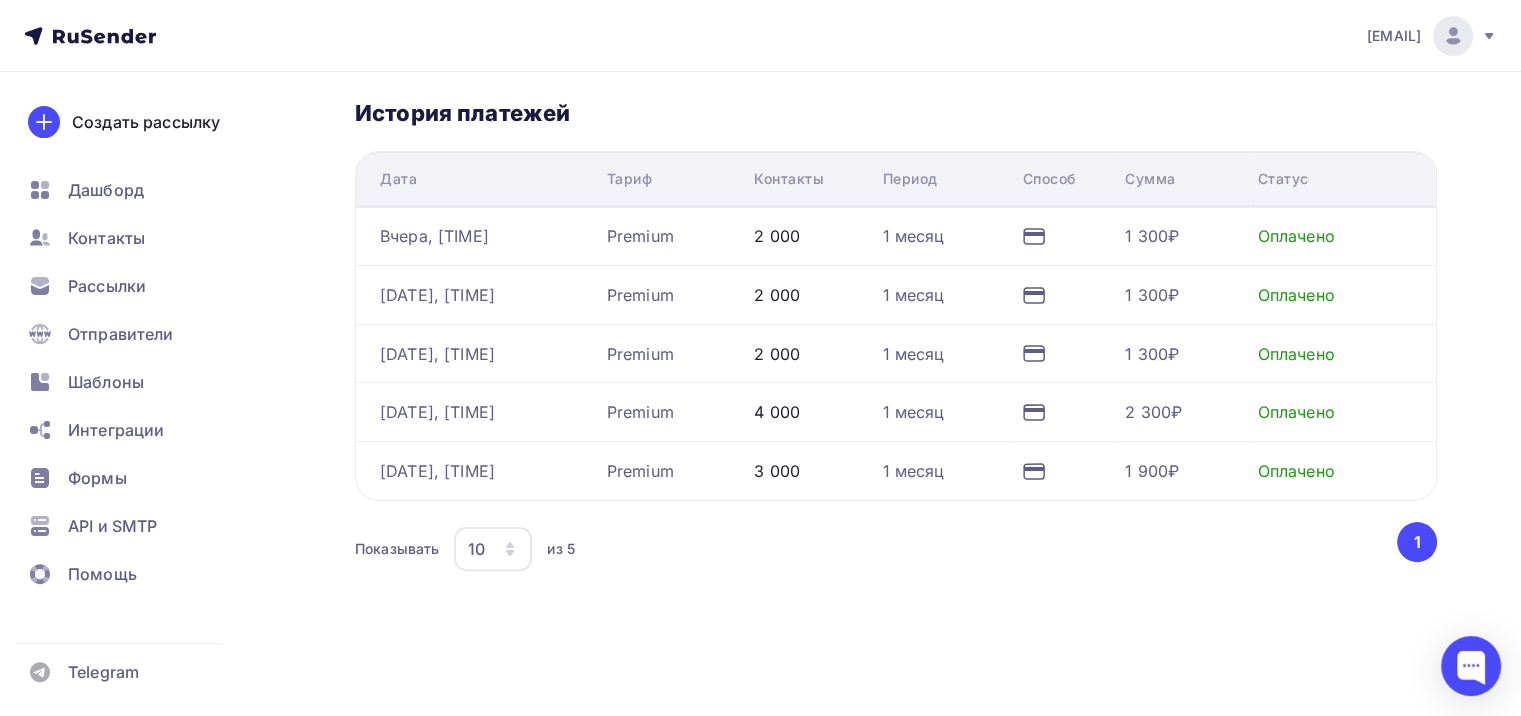 scroll, scrollTop: 394, scrollLeft: 0, axis: vertical 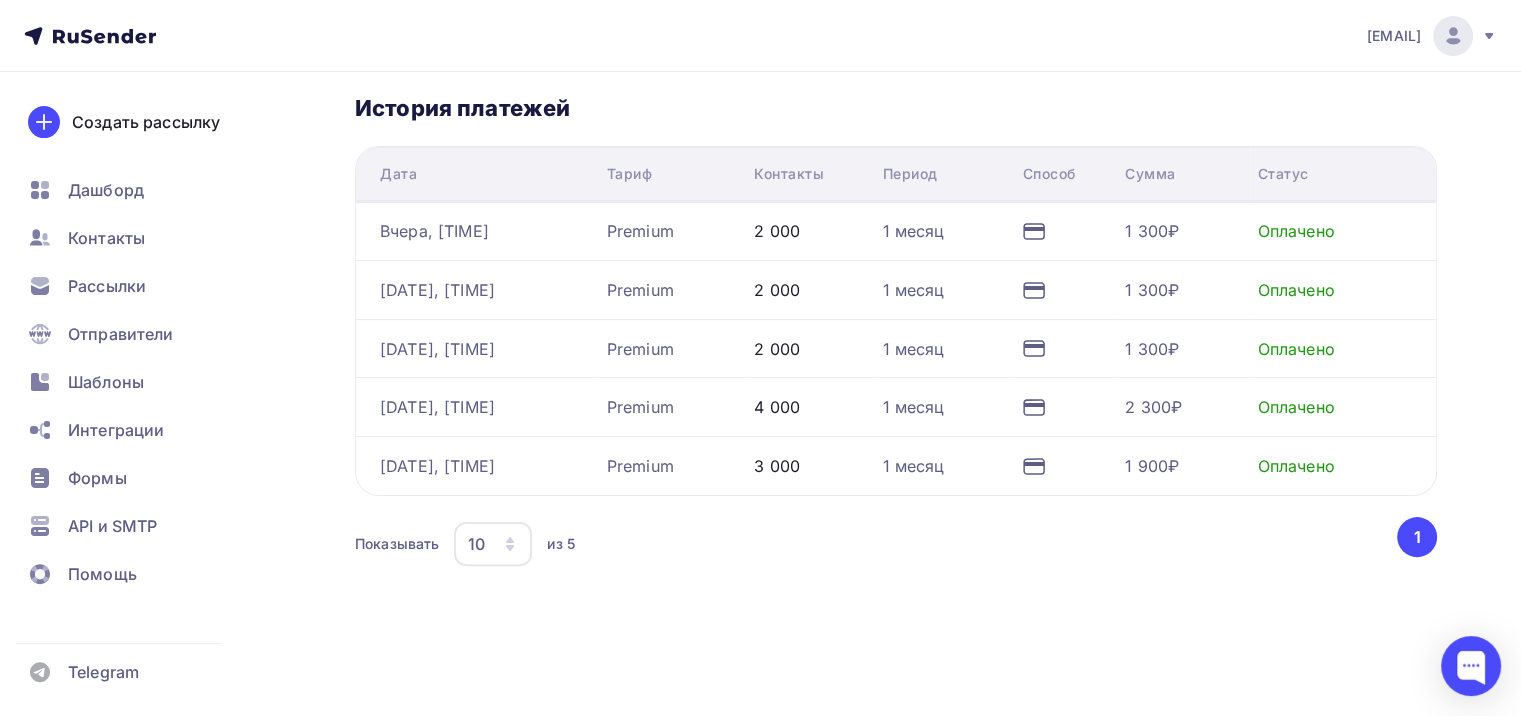 click on "Аккаунт   Профиль
Смена пароля
План и оплата
Профиль
Смена пароля
План и оплата
Тариф «Premium»
Действует до:
[DATE]
Управлять
Отписаться
Доступно контактов: [NUMBER] из
[NUMBER]
[PERCENT]%
Неограниченное количество
писем в месяц
История платежей
Дата
Тариф
Контакты
Период
Способ" at bounding box center (896, 175) 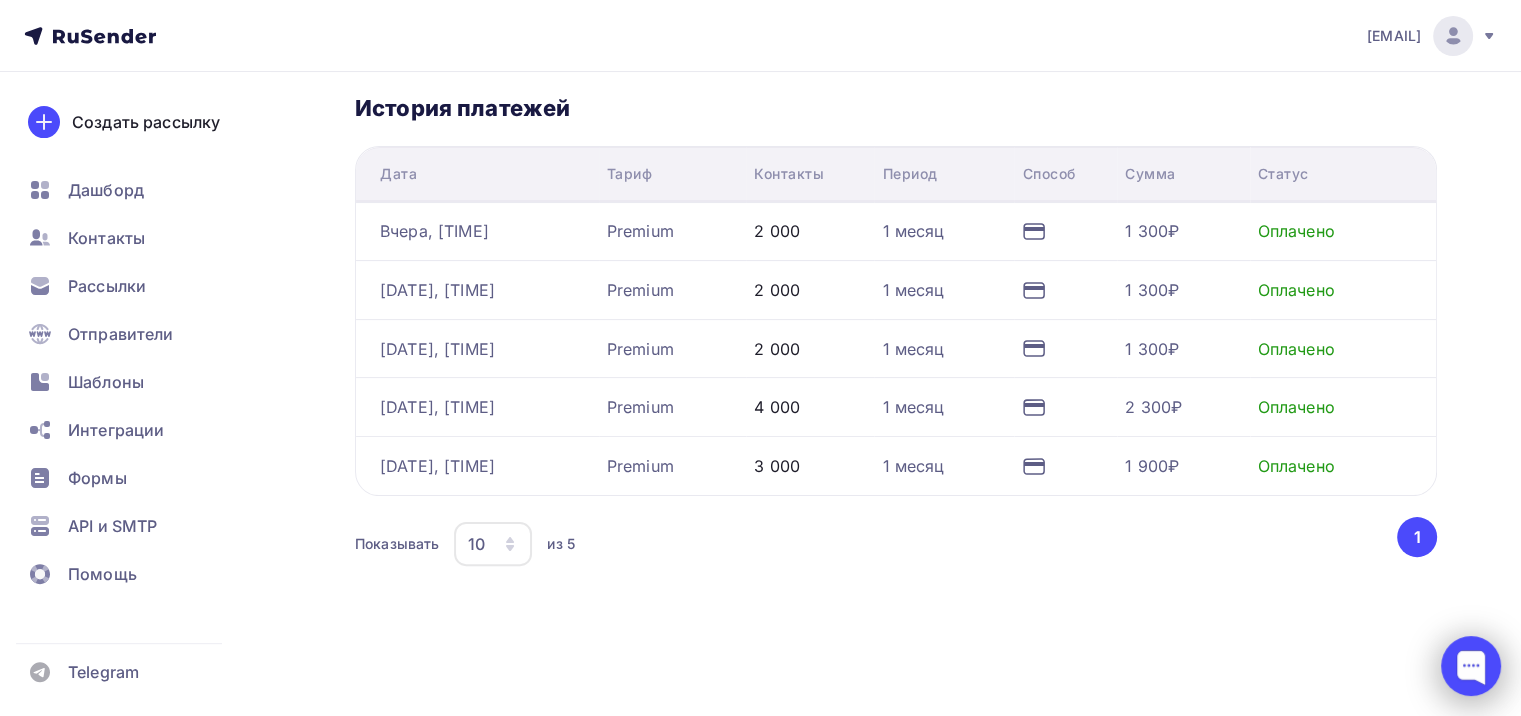 click at bounding box center (1471, 666) 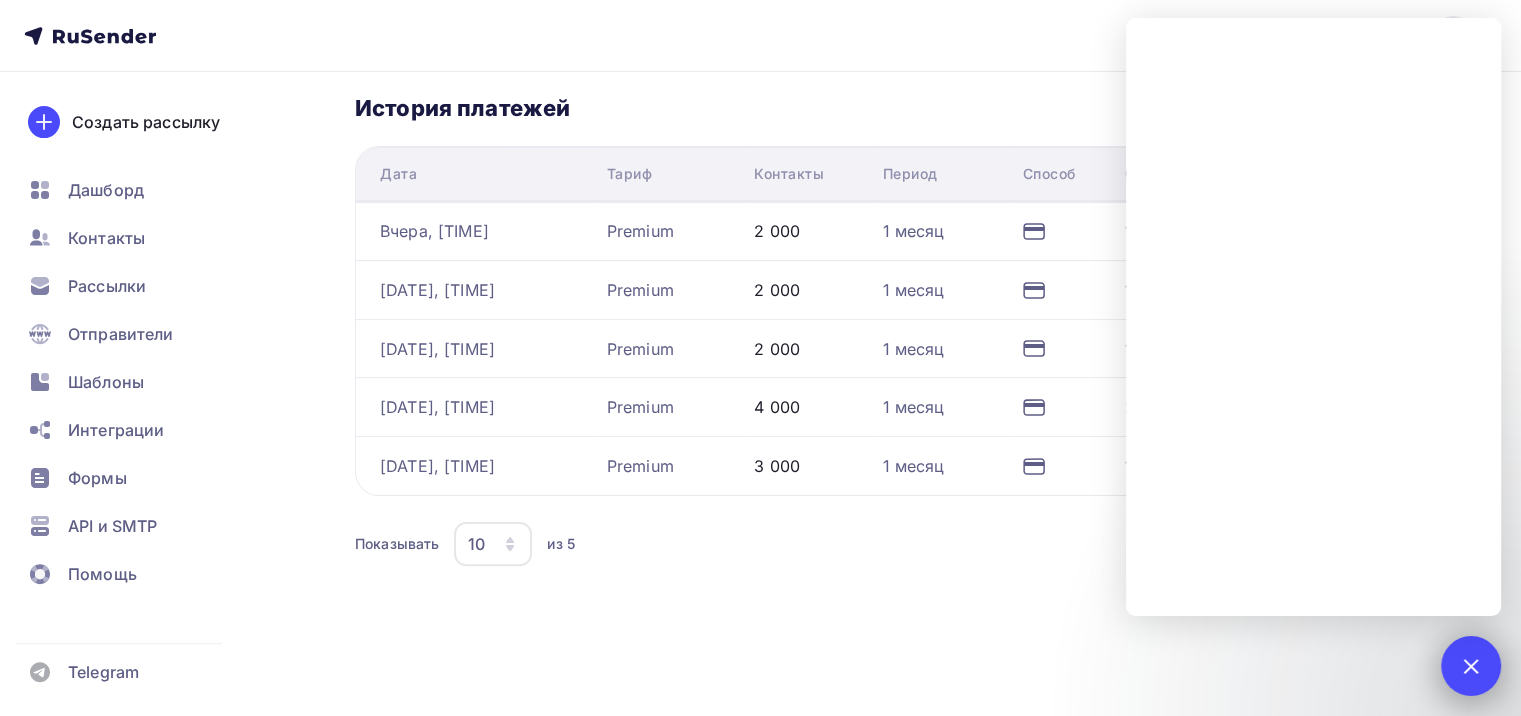 click at bounding box center (1471, 666) 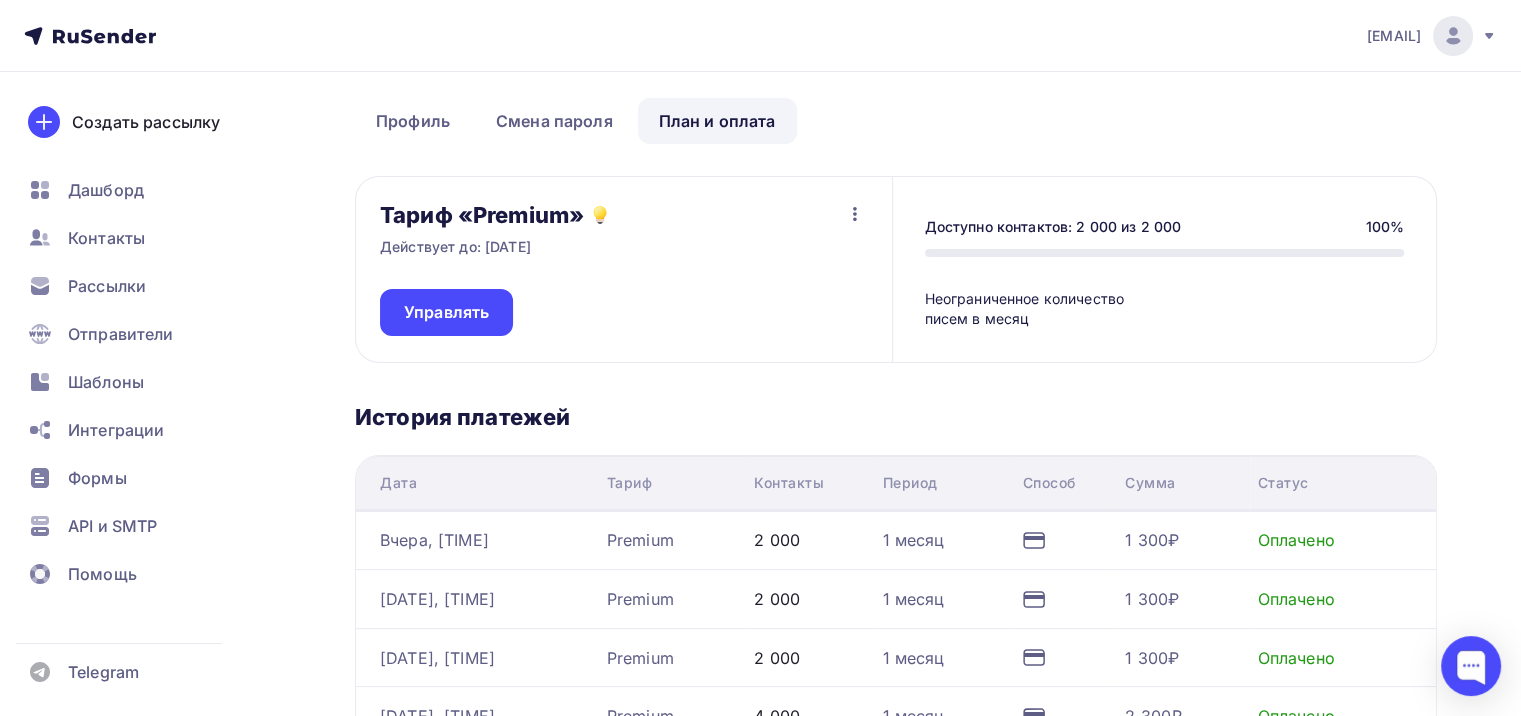 scroll, scrollTop: 83, scrollLeft: 0, axis: vertical 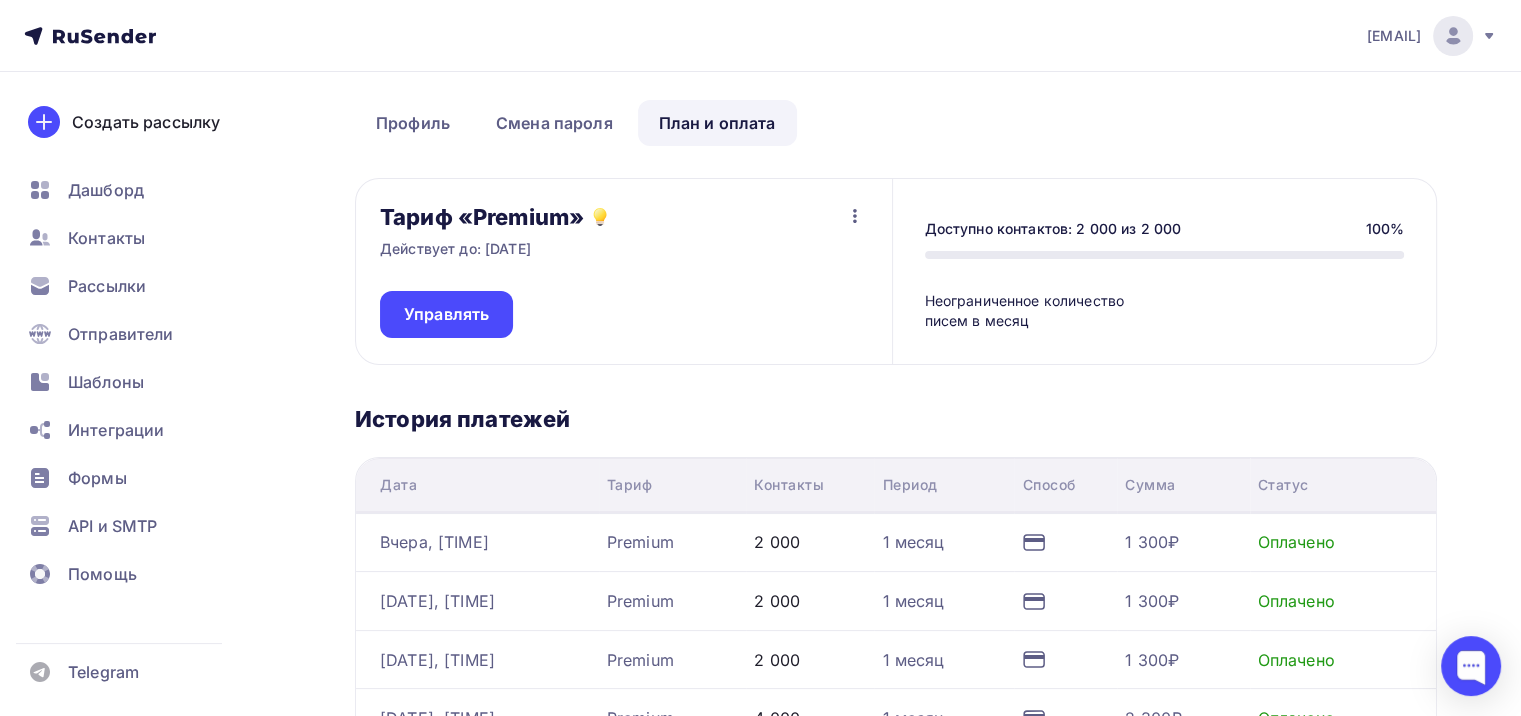 click 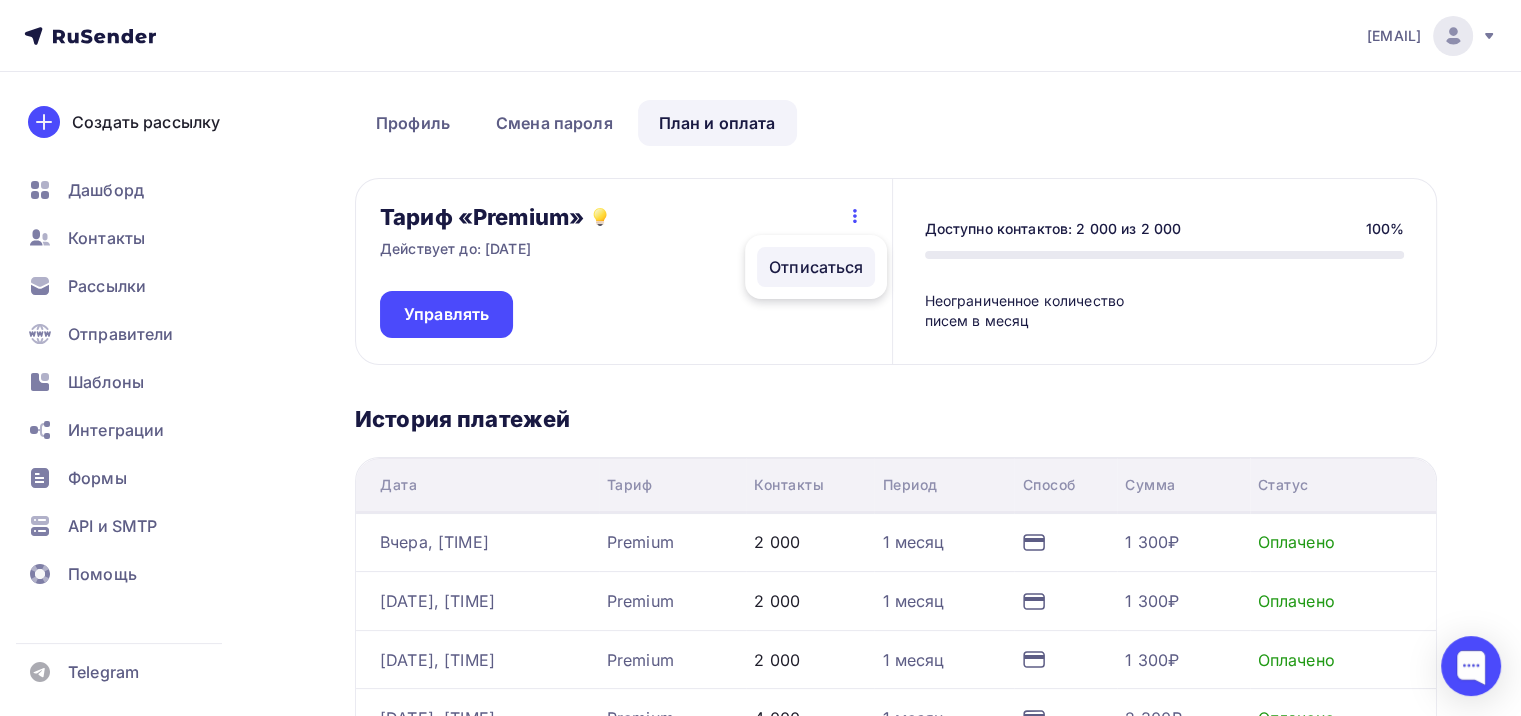 click on "Отписаться" at bounding box center [816, 267] 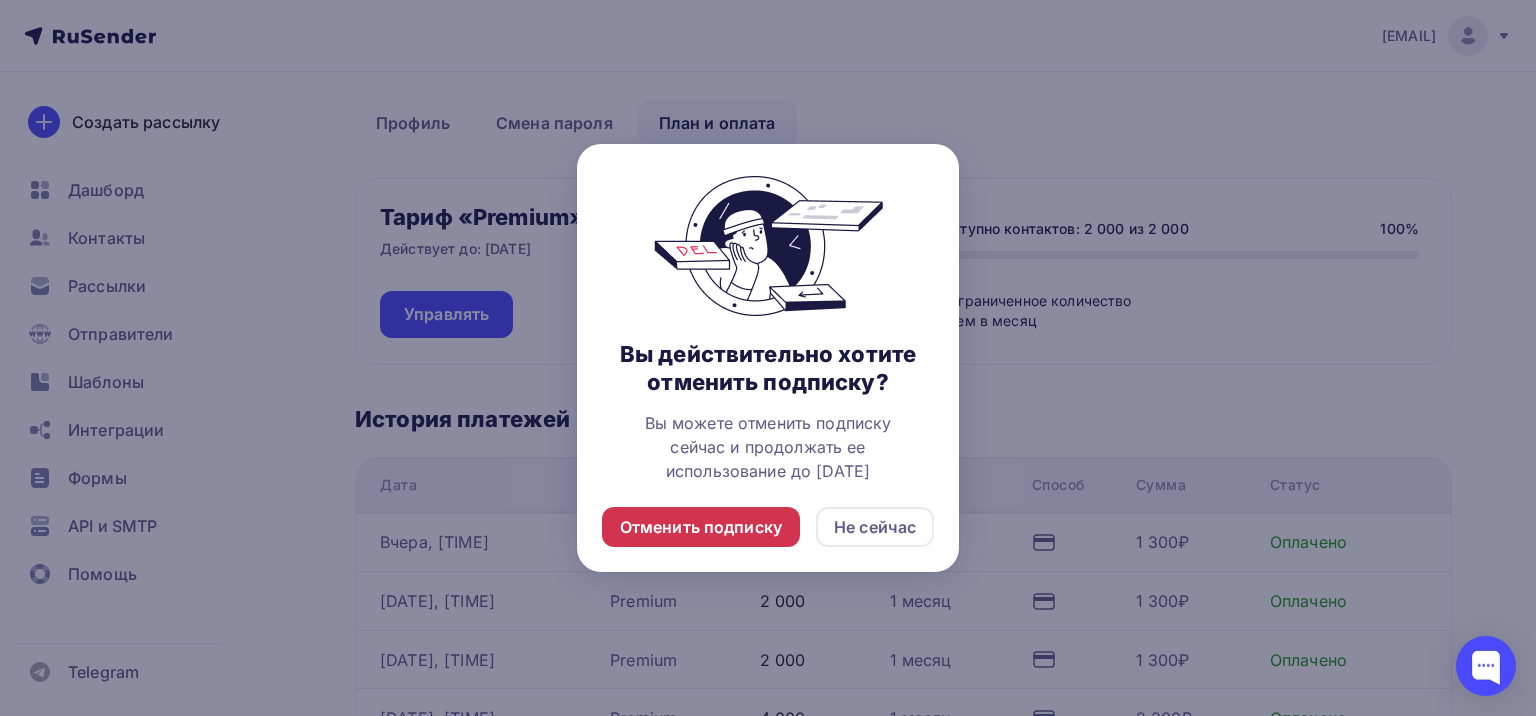 click on "Отменить подписку" at bounding box center (701, 527) 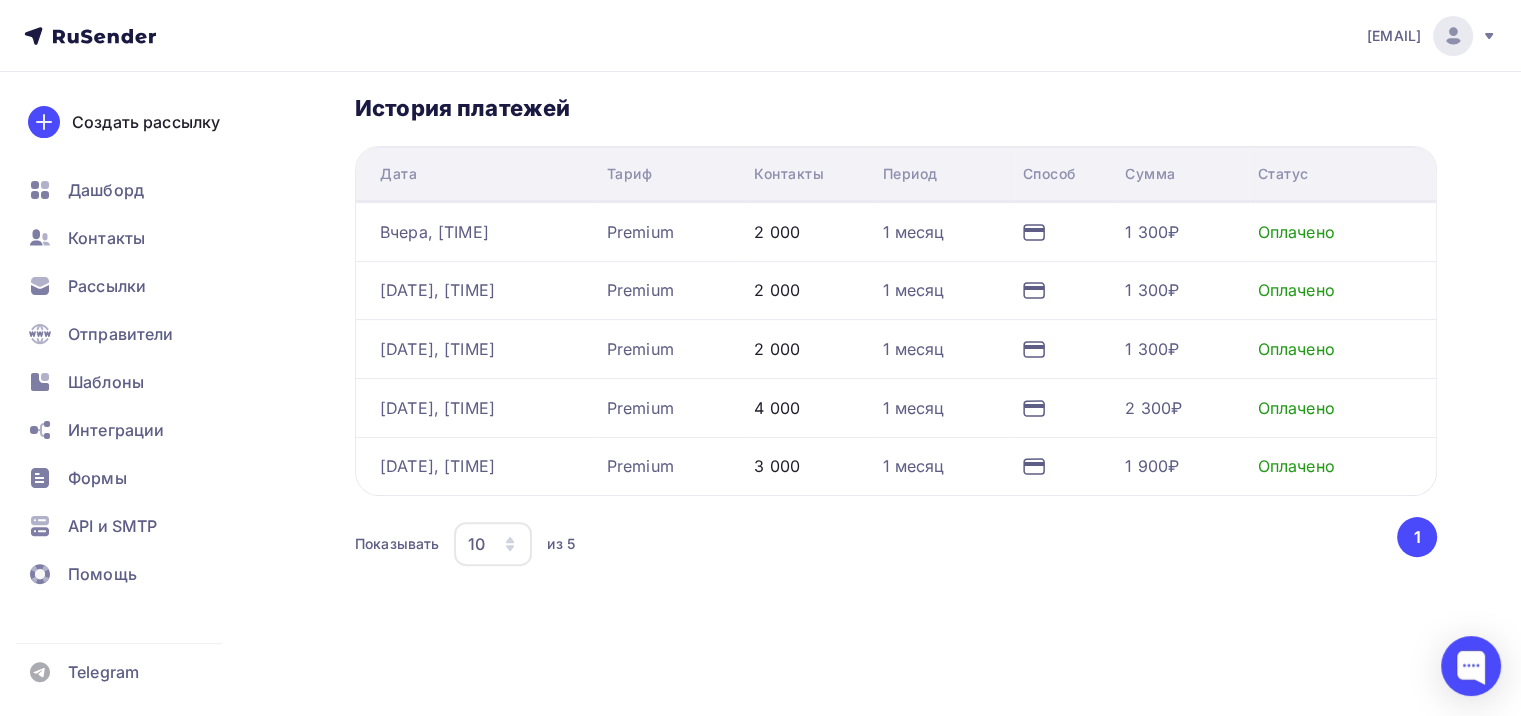 scroll, scrollTop: 0, scrollLeft: 0, axis: both 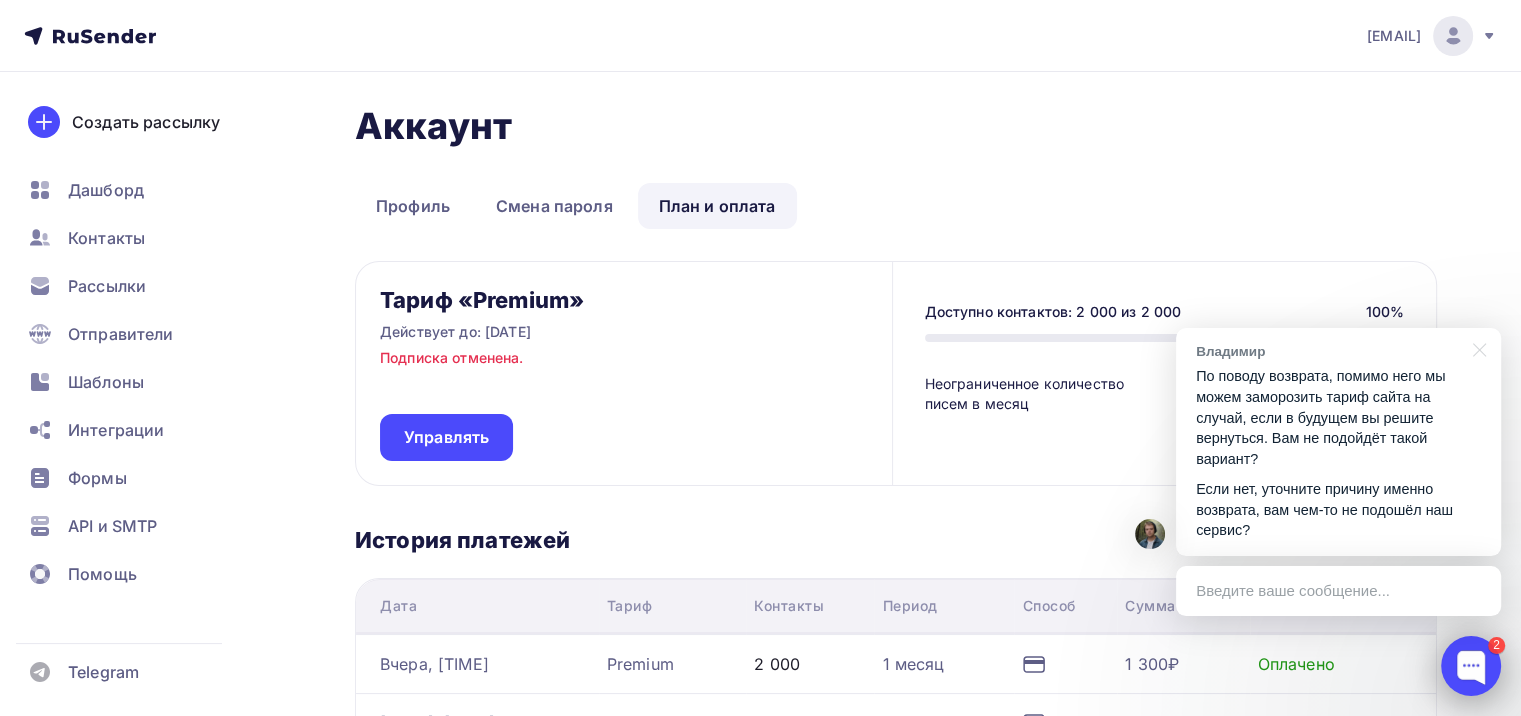click at bounding box center (1471, 666) 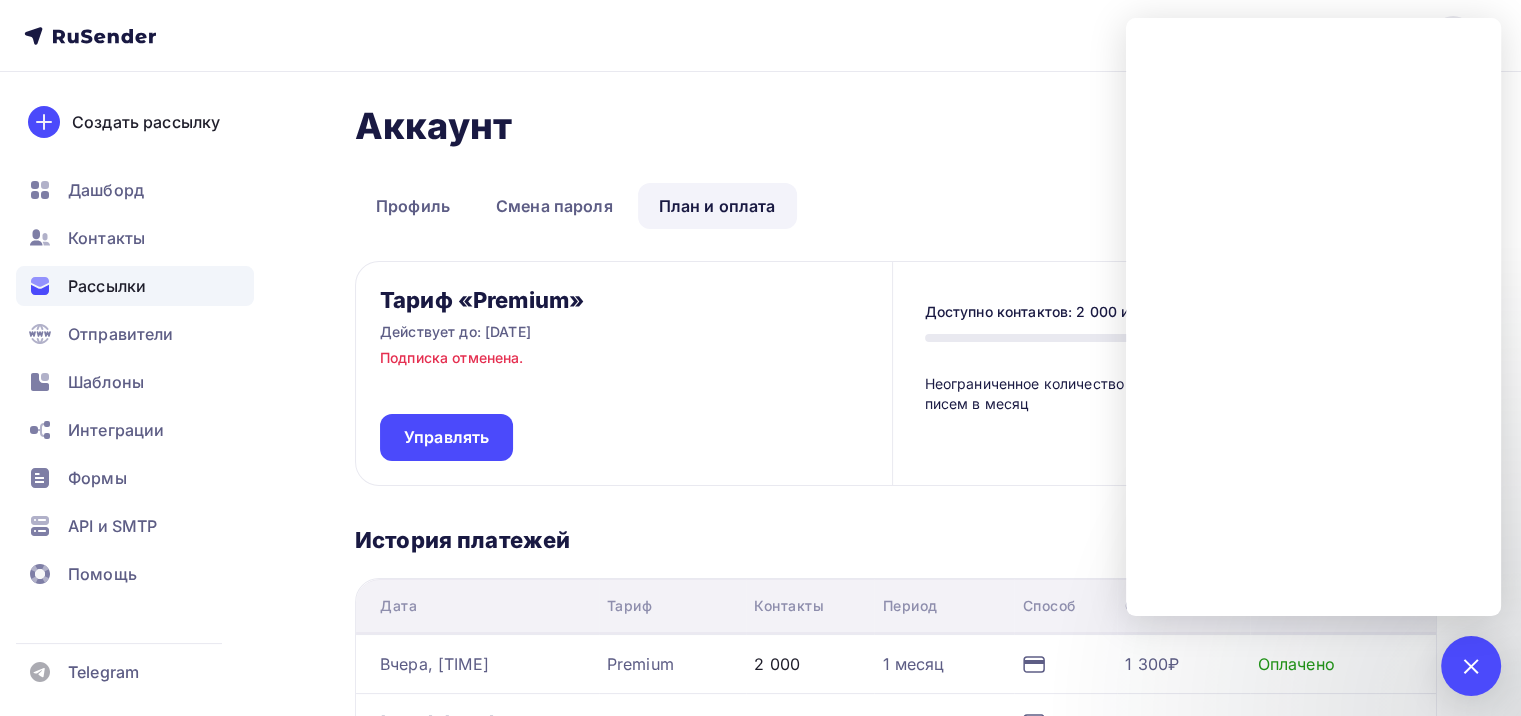 click on "Рассылки" at bounding box center [107, 286] 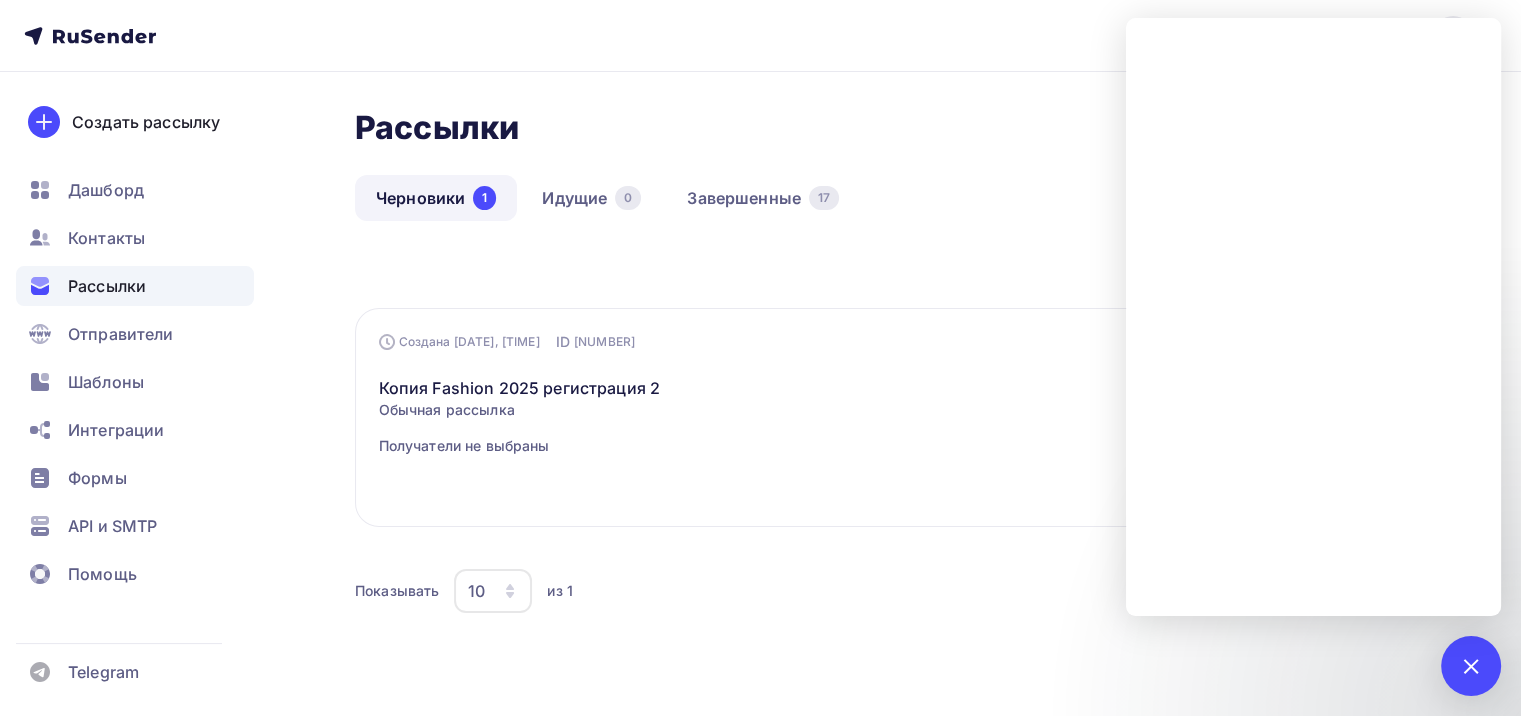scroll, scrollTop: 51, scrollLeft: 0, axis: vertical 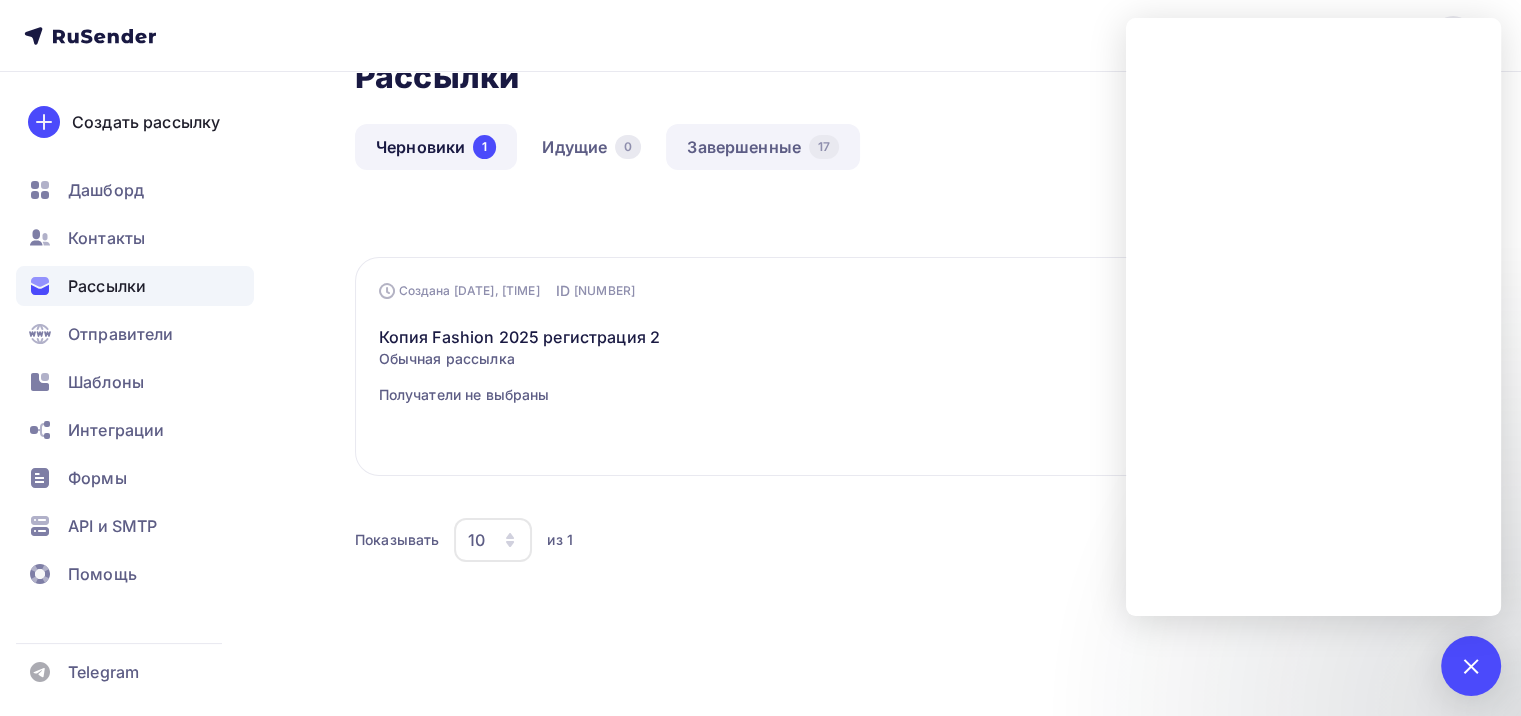 click on "Завершенные
17" at bounding box center [763, 147] 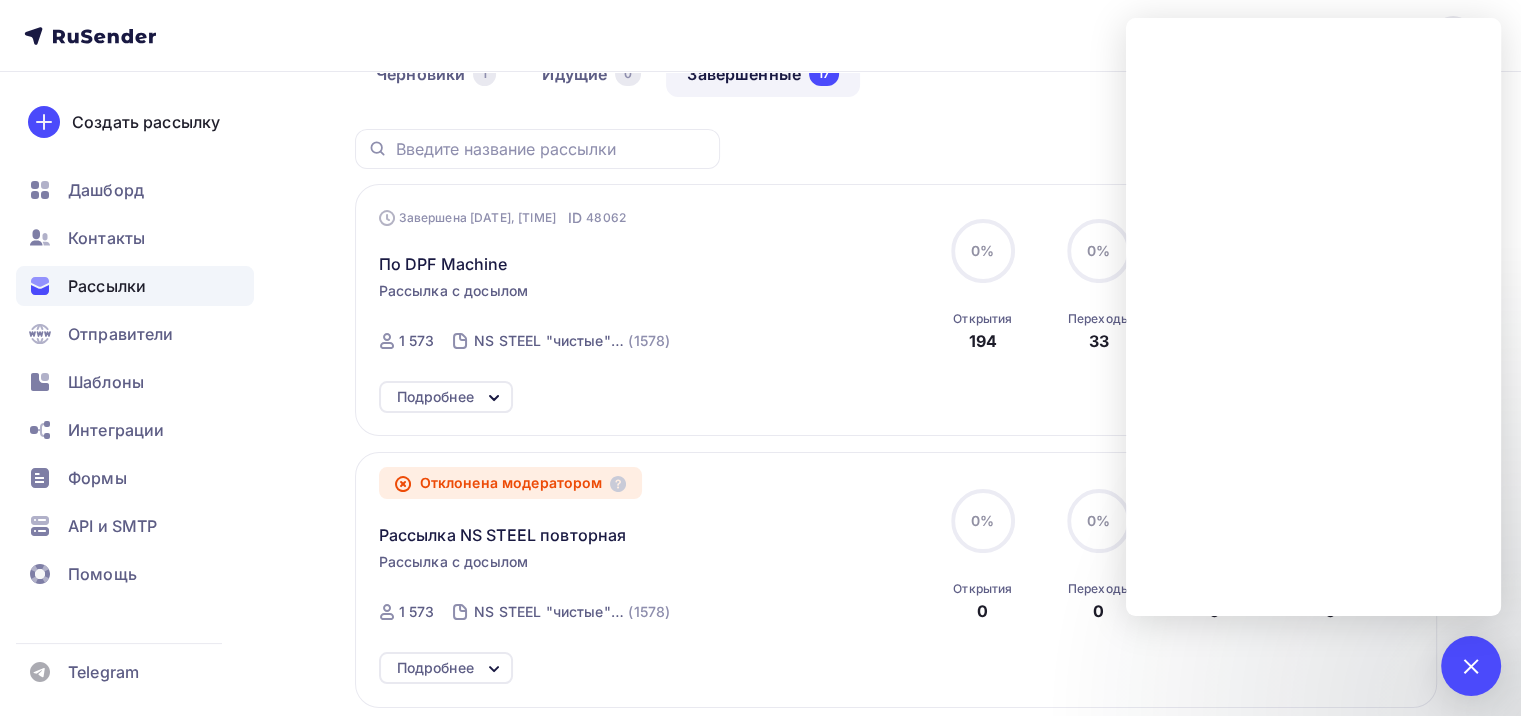 scroll, scrollTop: 126, scrollLeft: 0, axis: vertical 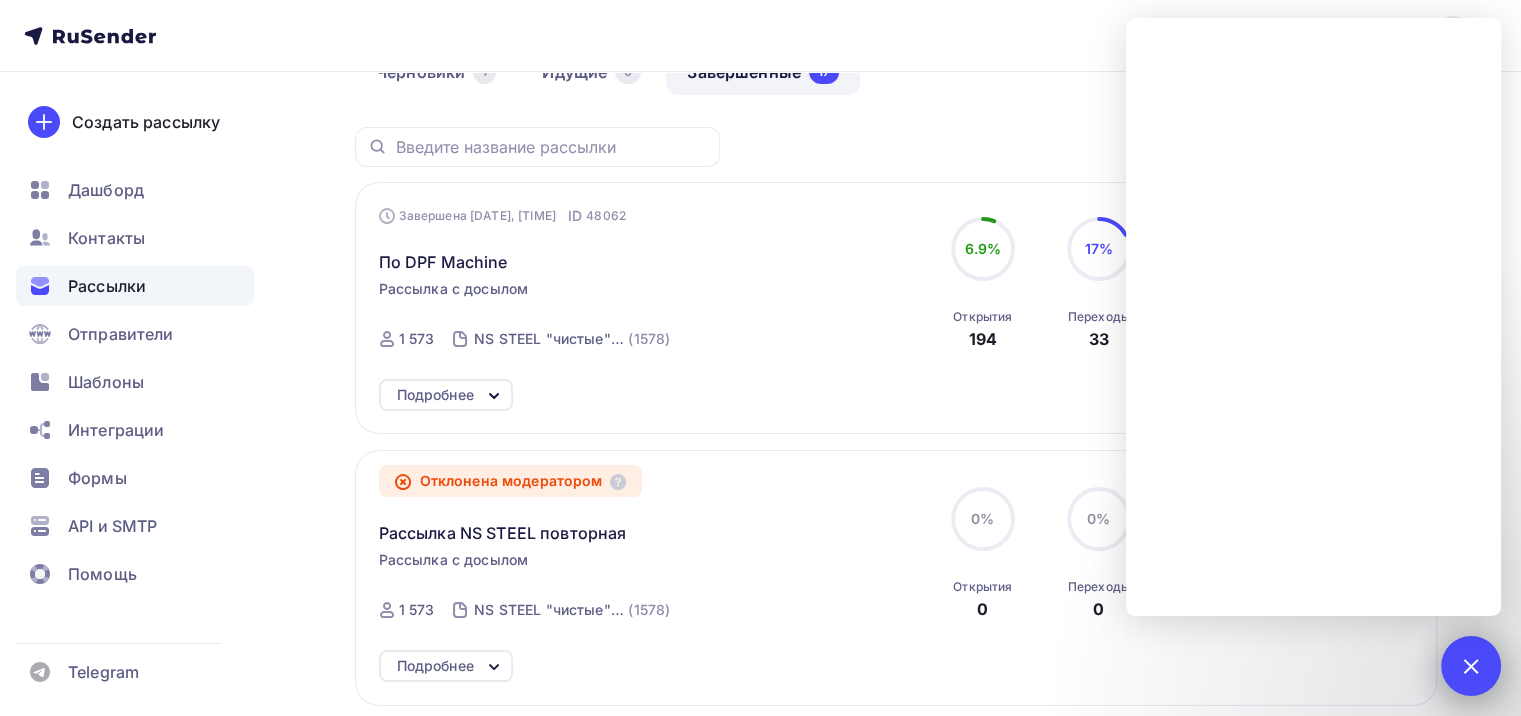 click on "2" at bounding box center [1471, 666] 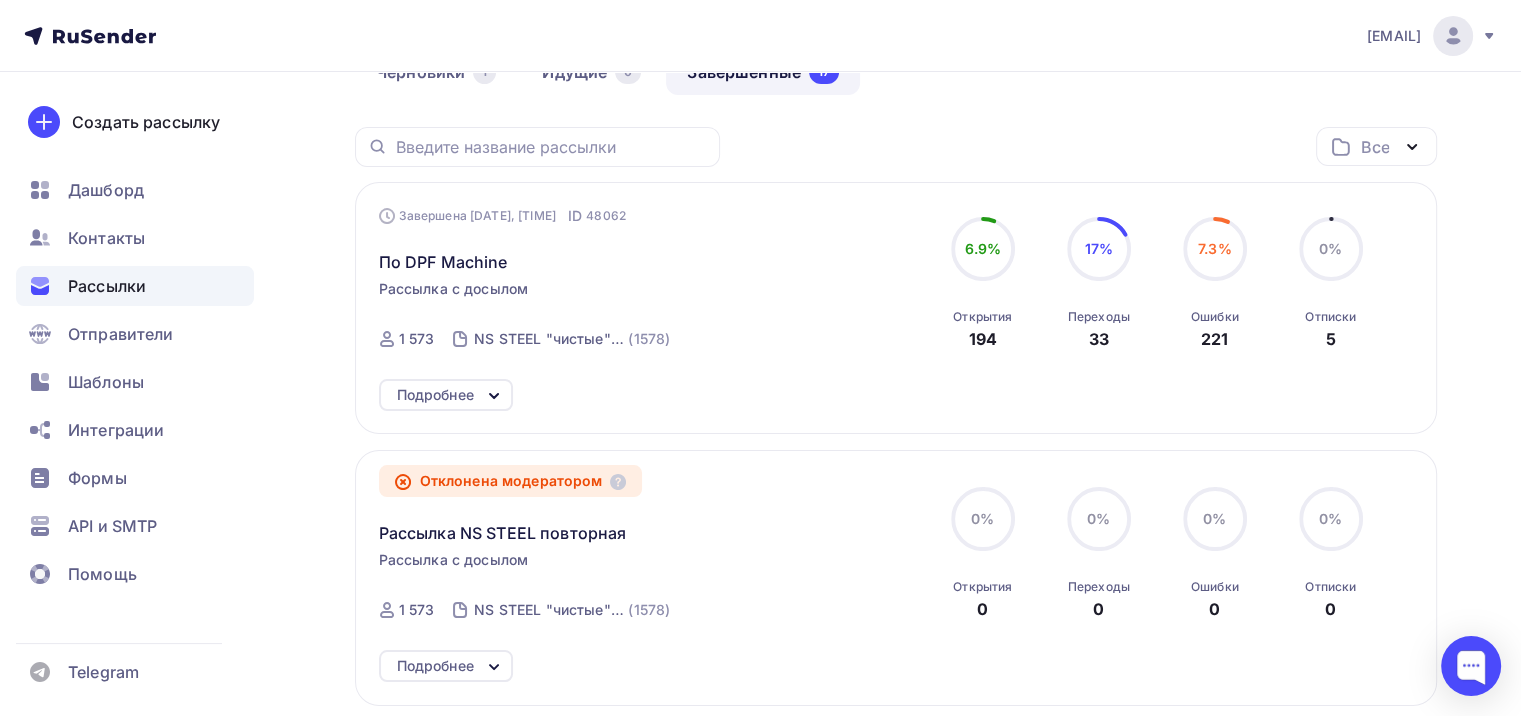 click 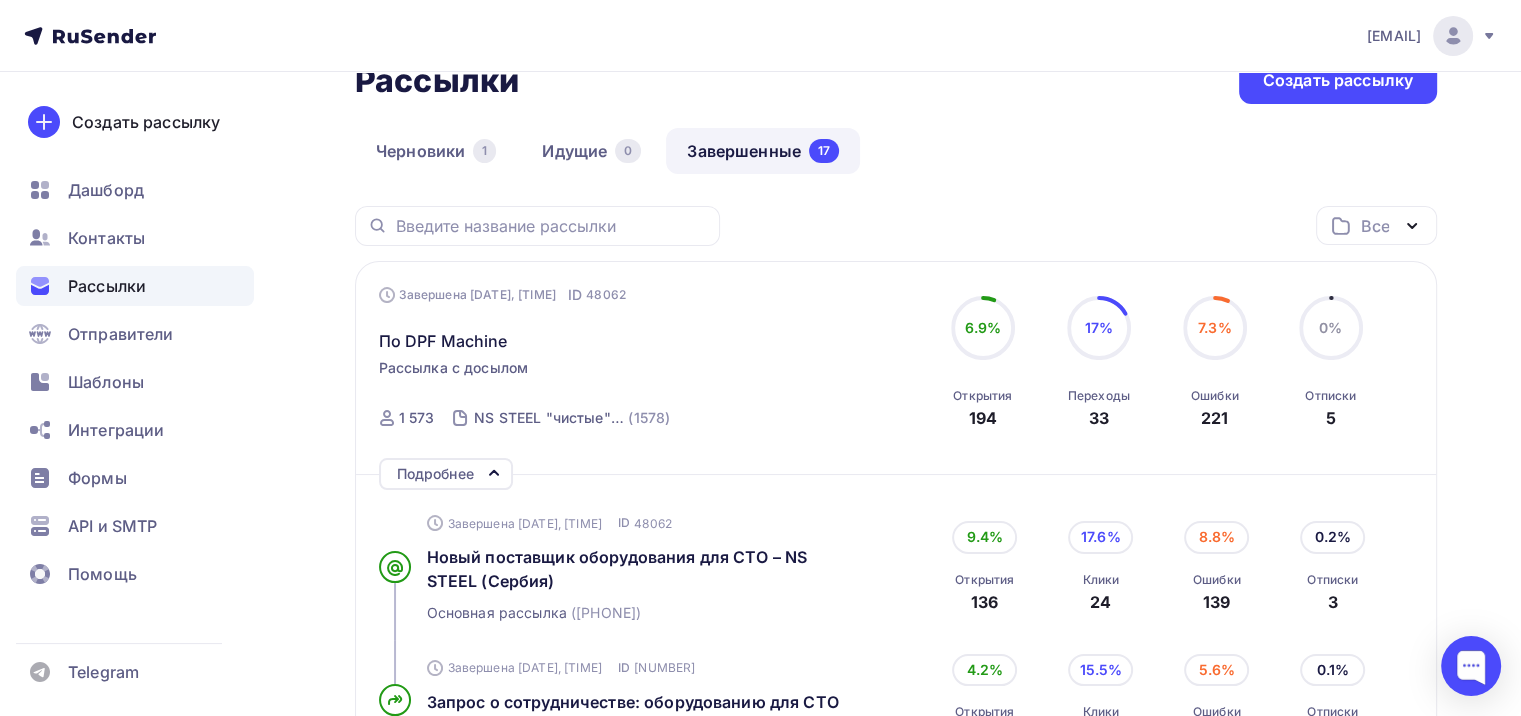 scroll, scrollTop: 0, scrollLeft: 0, axis: both 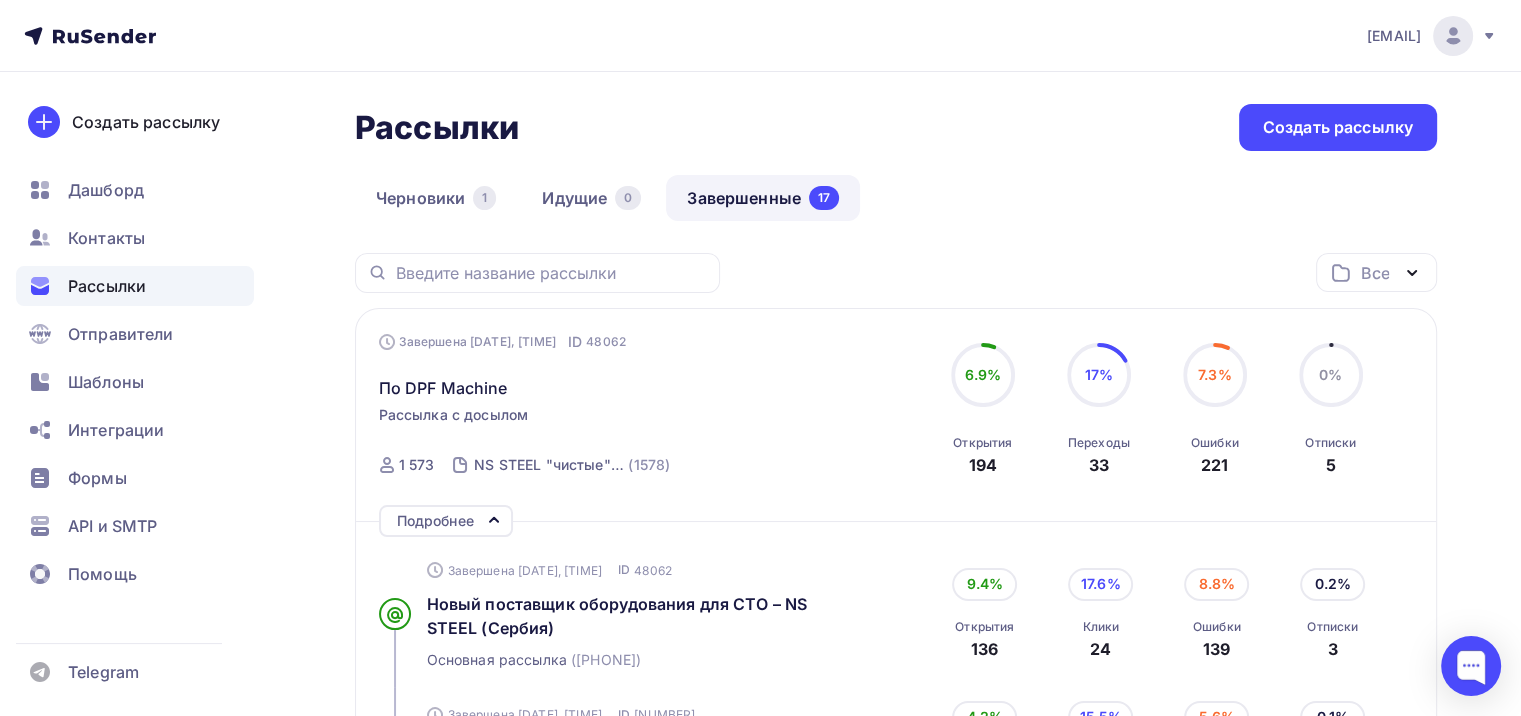 click on "Подробнее" at bounding box center (435, 521) 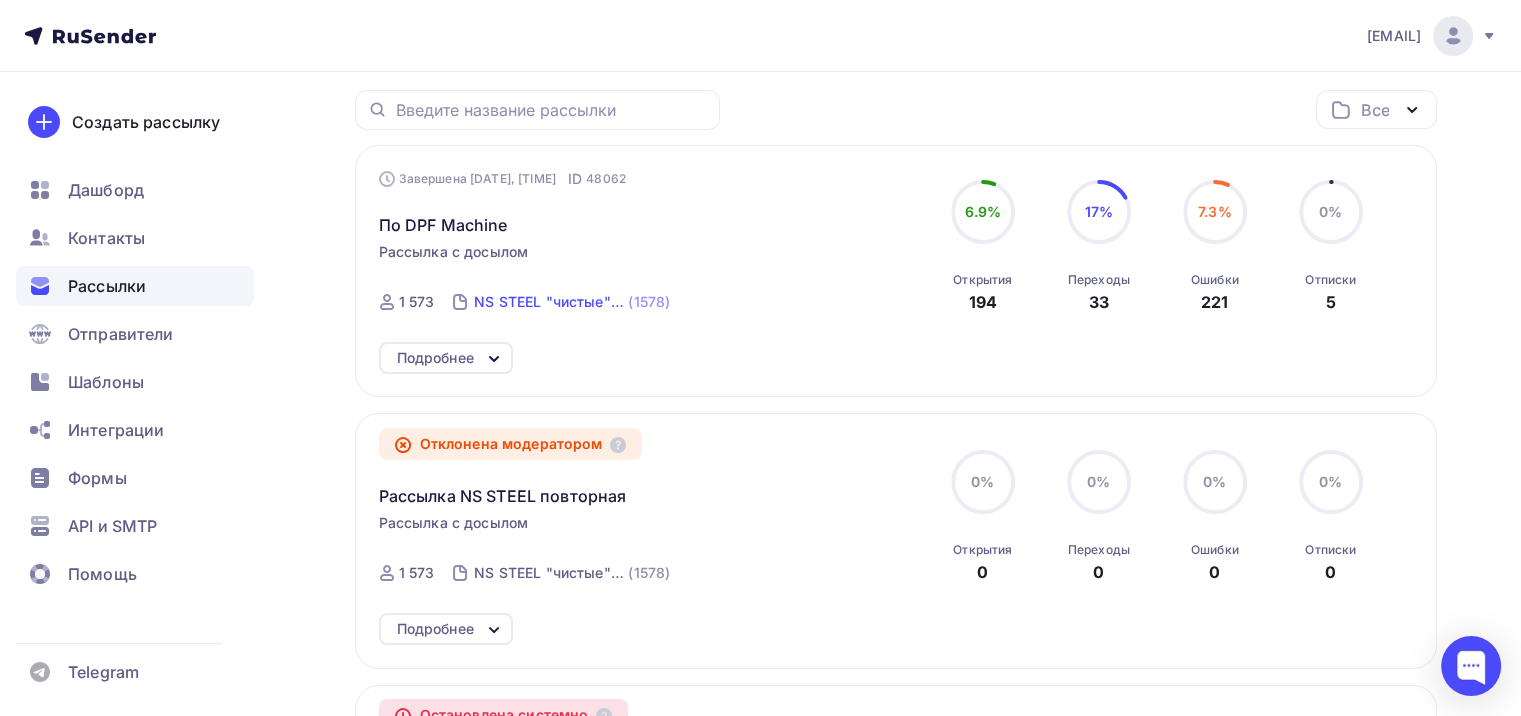 scroll, scrollTop: 176, scrollLeft: 0, axis: vertical 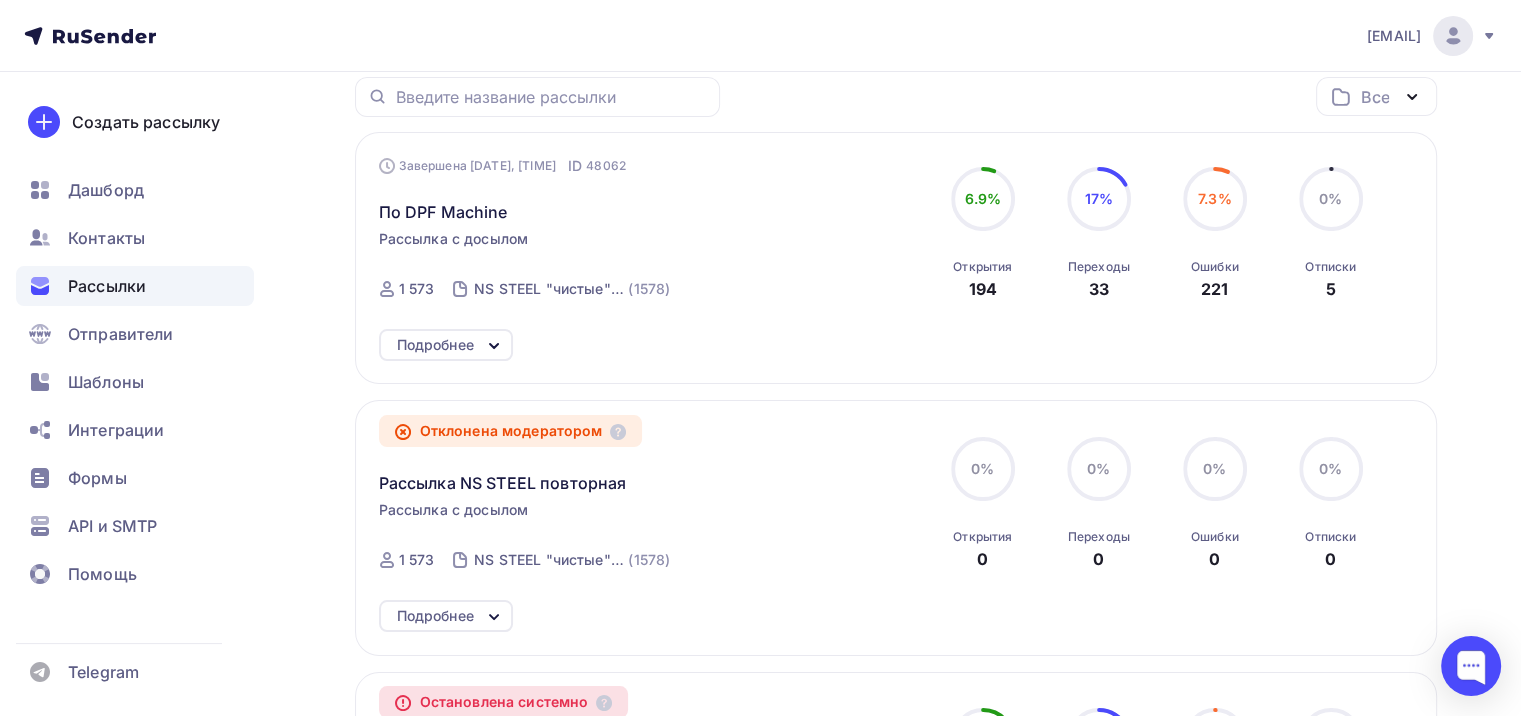 click on "Подробнее" at bounding box center [435, 345] 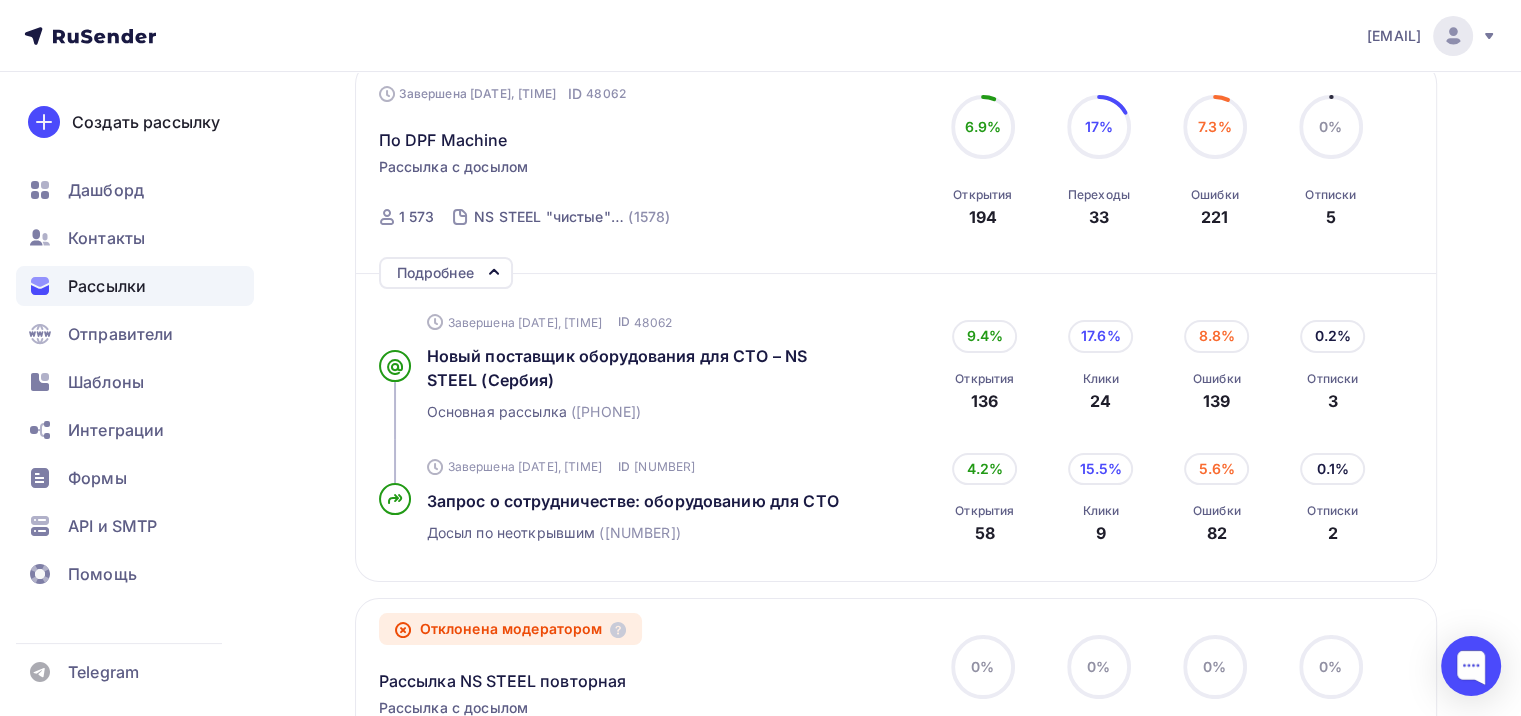 scroll, scrollTop: 256, scrollLeft: 0, axis: vertical 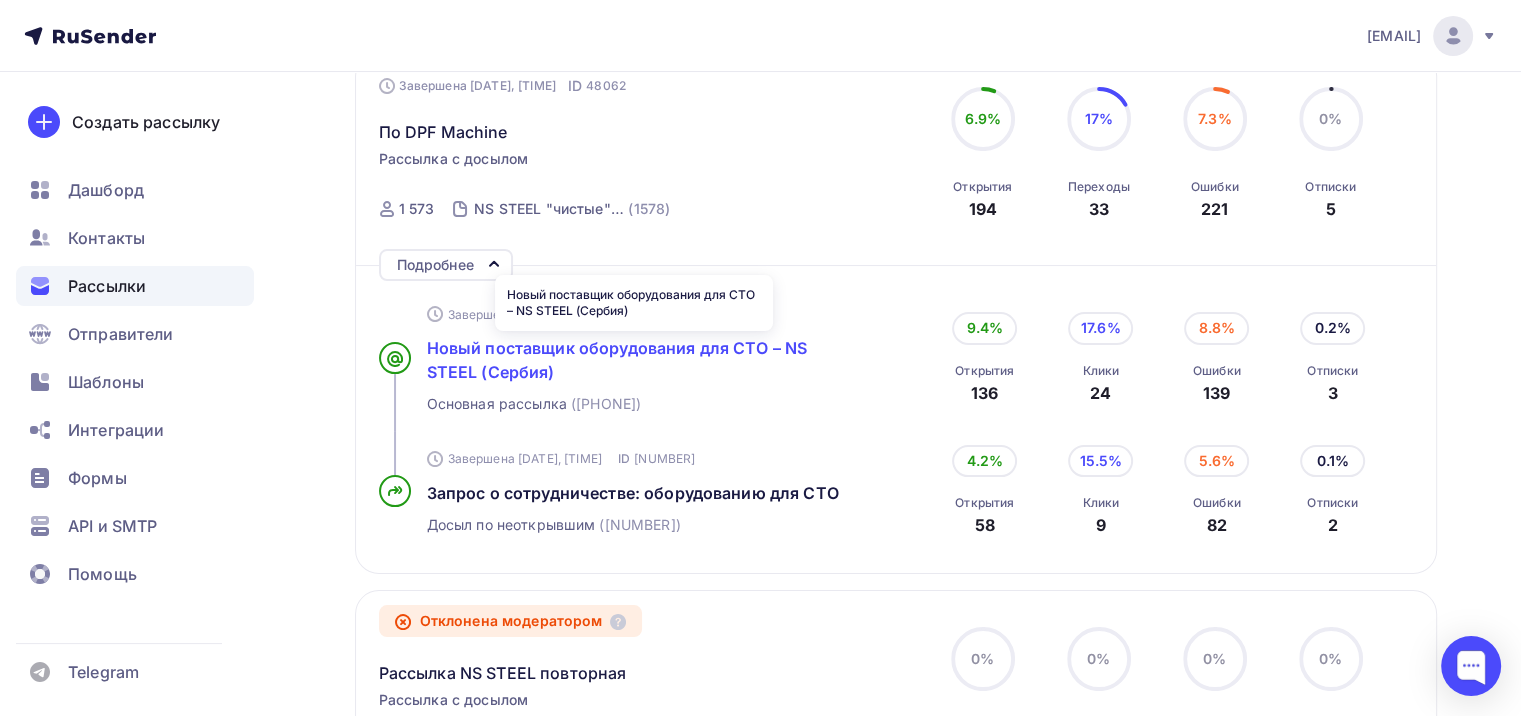 click on "Новый поставщик оборудования для СТО – NS STEEL (Сербия)" at bounding box center [617, 360] 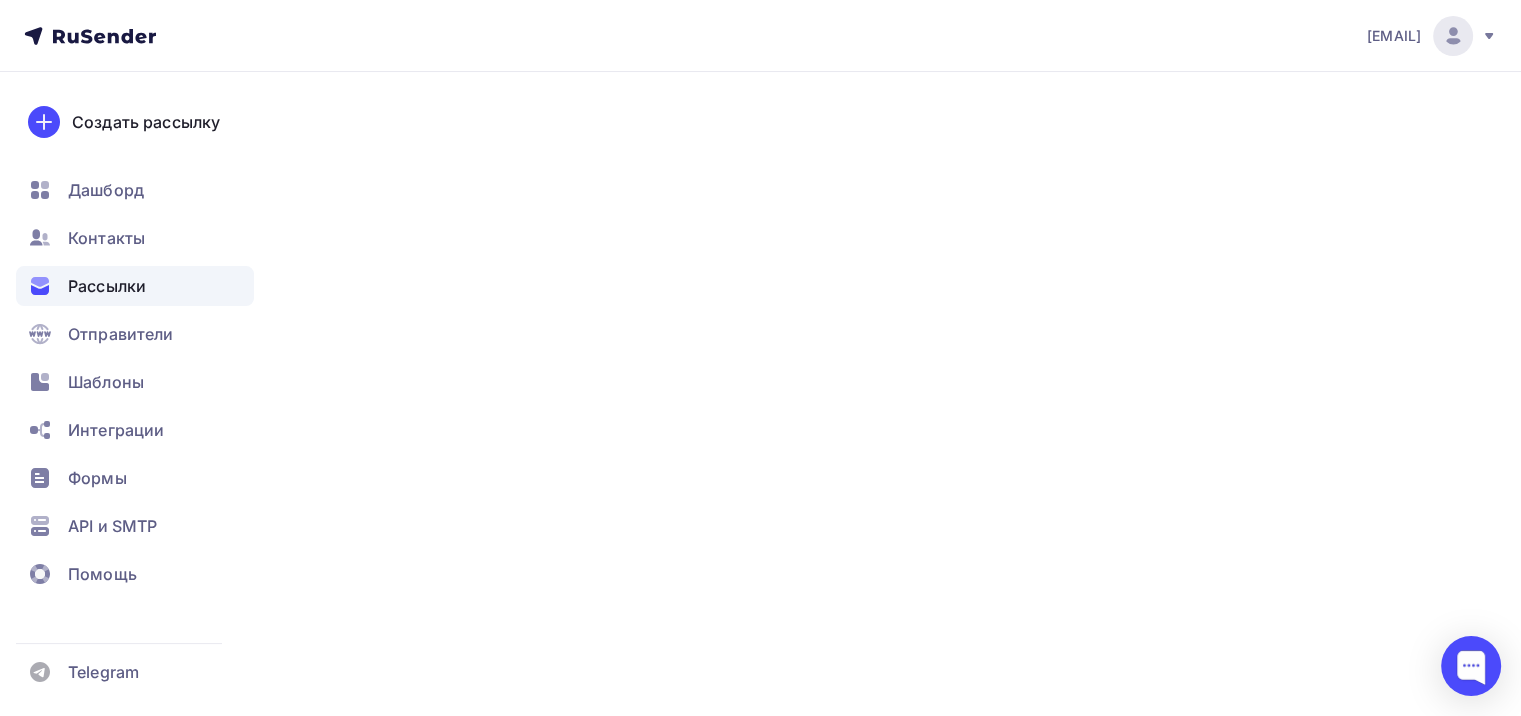 scroll, scrollTop: 0, scrollLeft: 0, axis: both 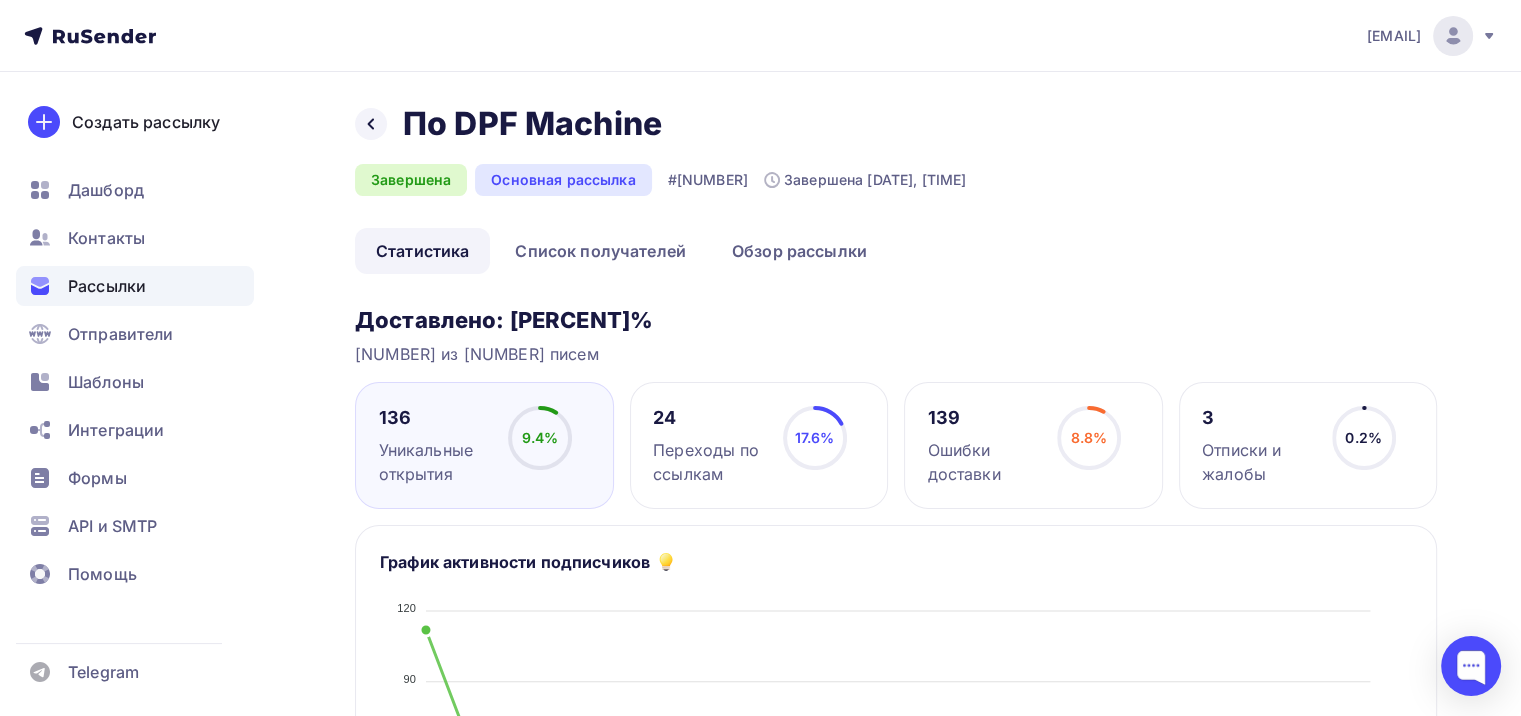 click 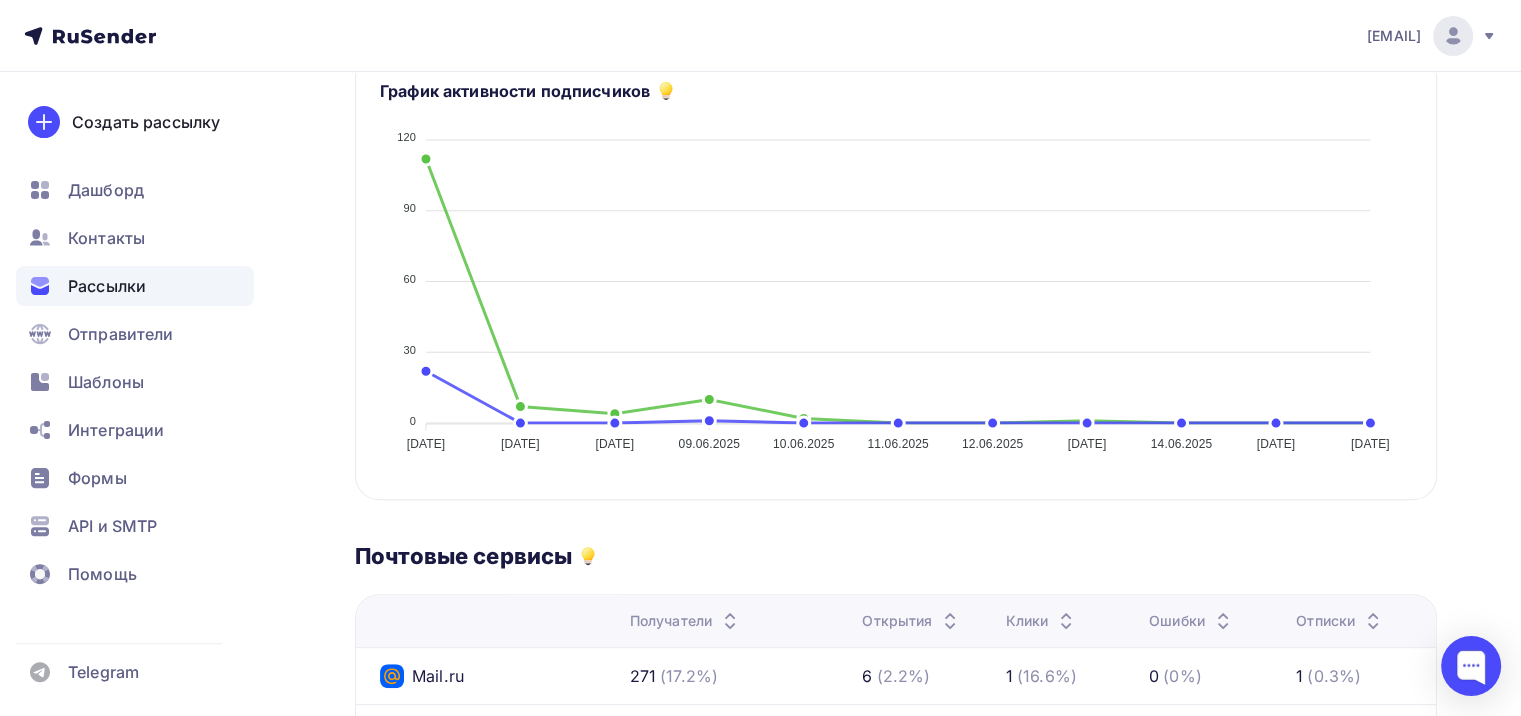 scroll, scrollTop: 0, scrollLeft: 0, axis: both 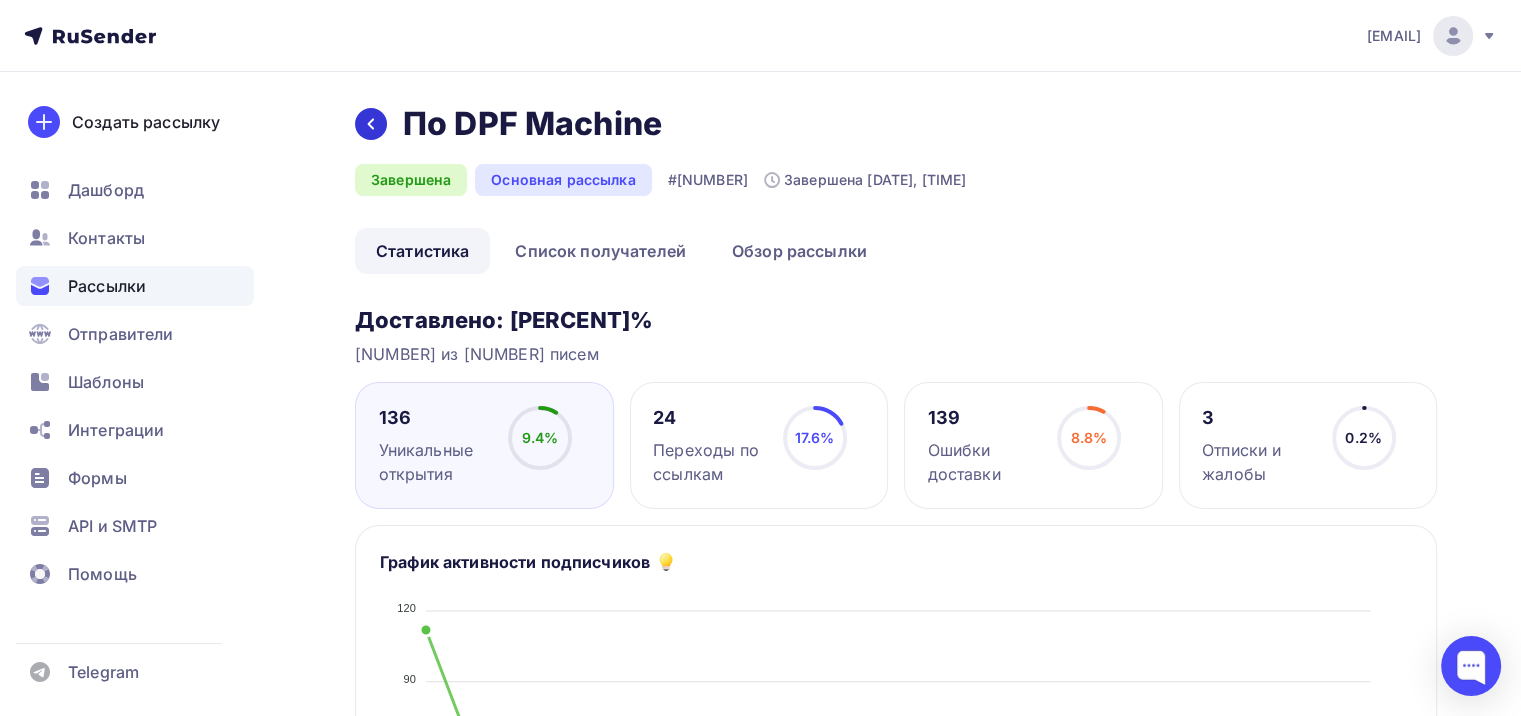 click at bounding box center [371, 124] 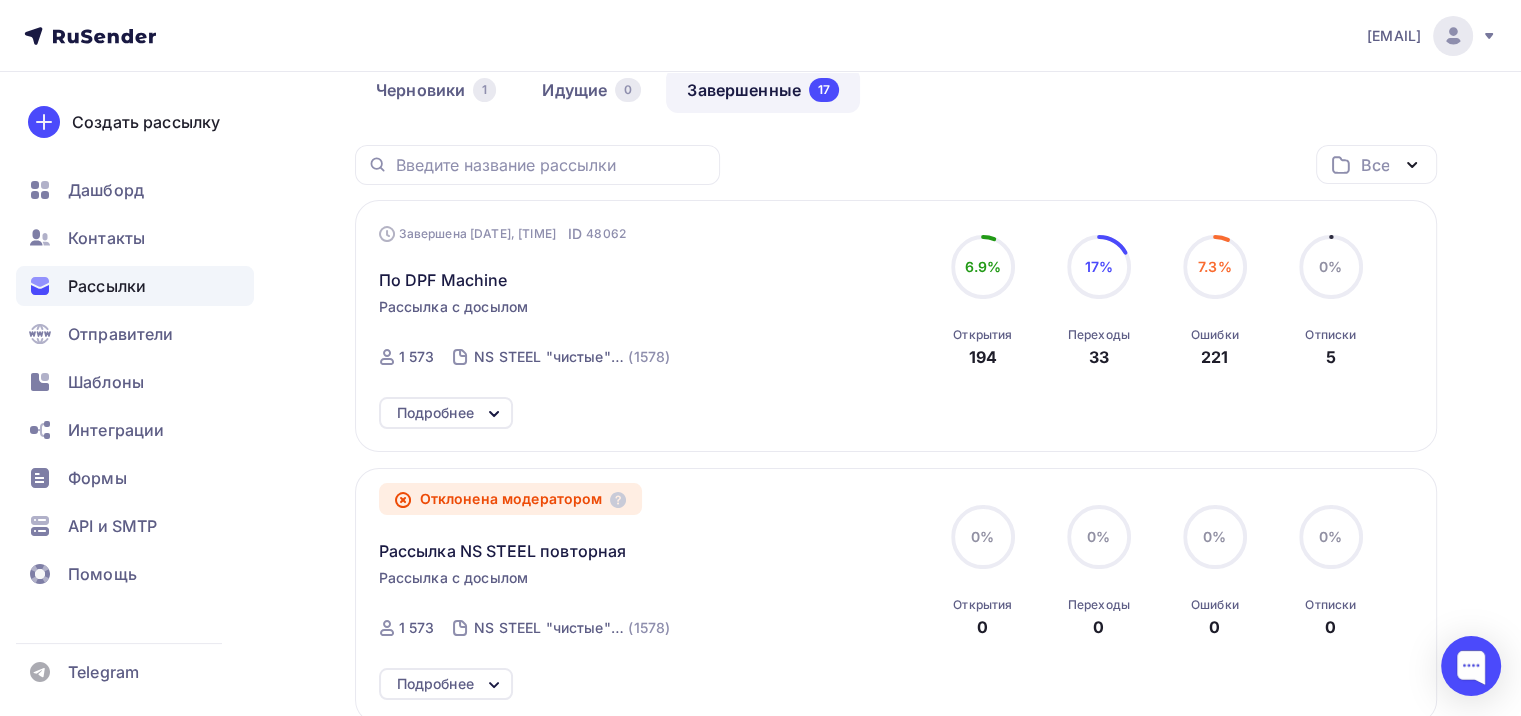 scroll, scrollTop: 0, scrollLeft: 0, axis: both 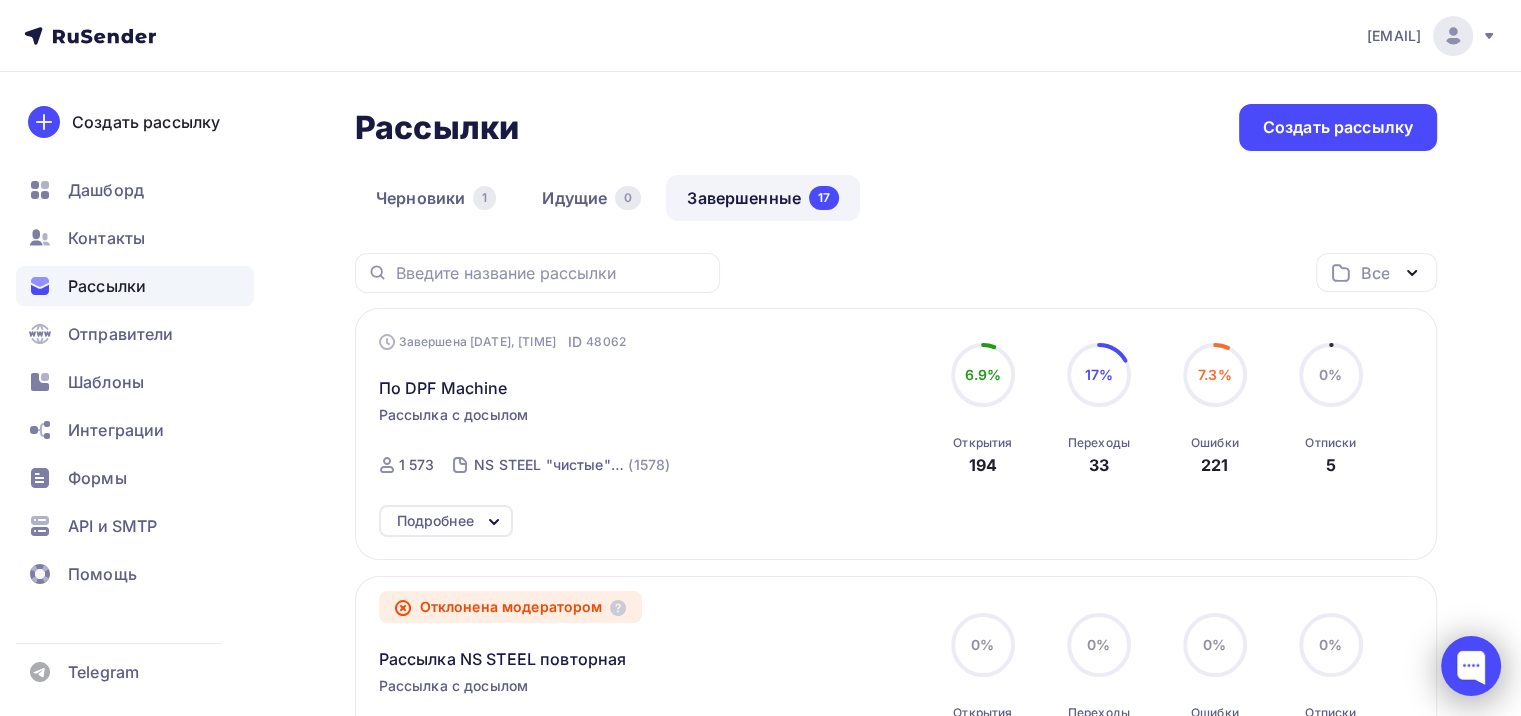 click at bounding box center (1471, 666) 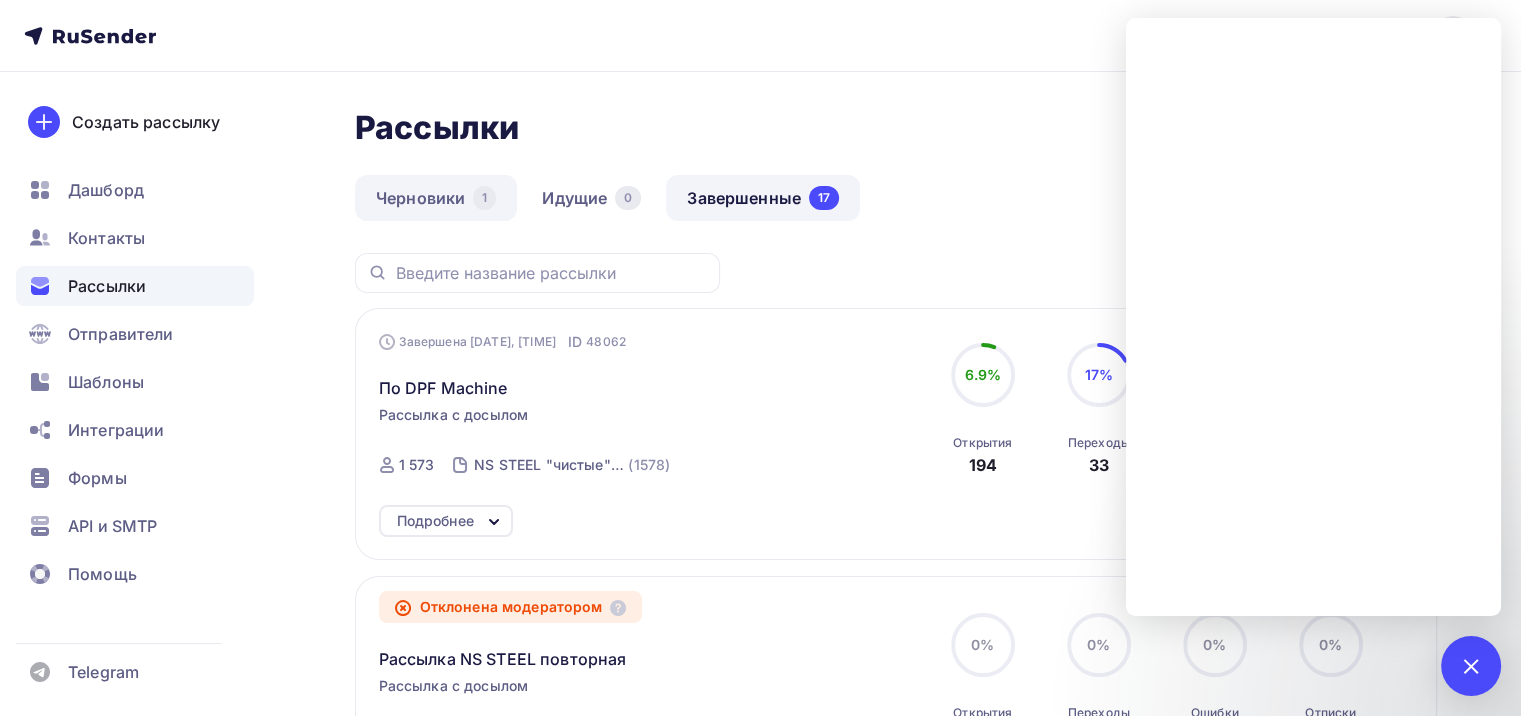 click on "Черновики
1" at bounding box center [436, 198] 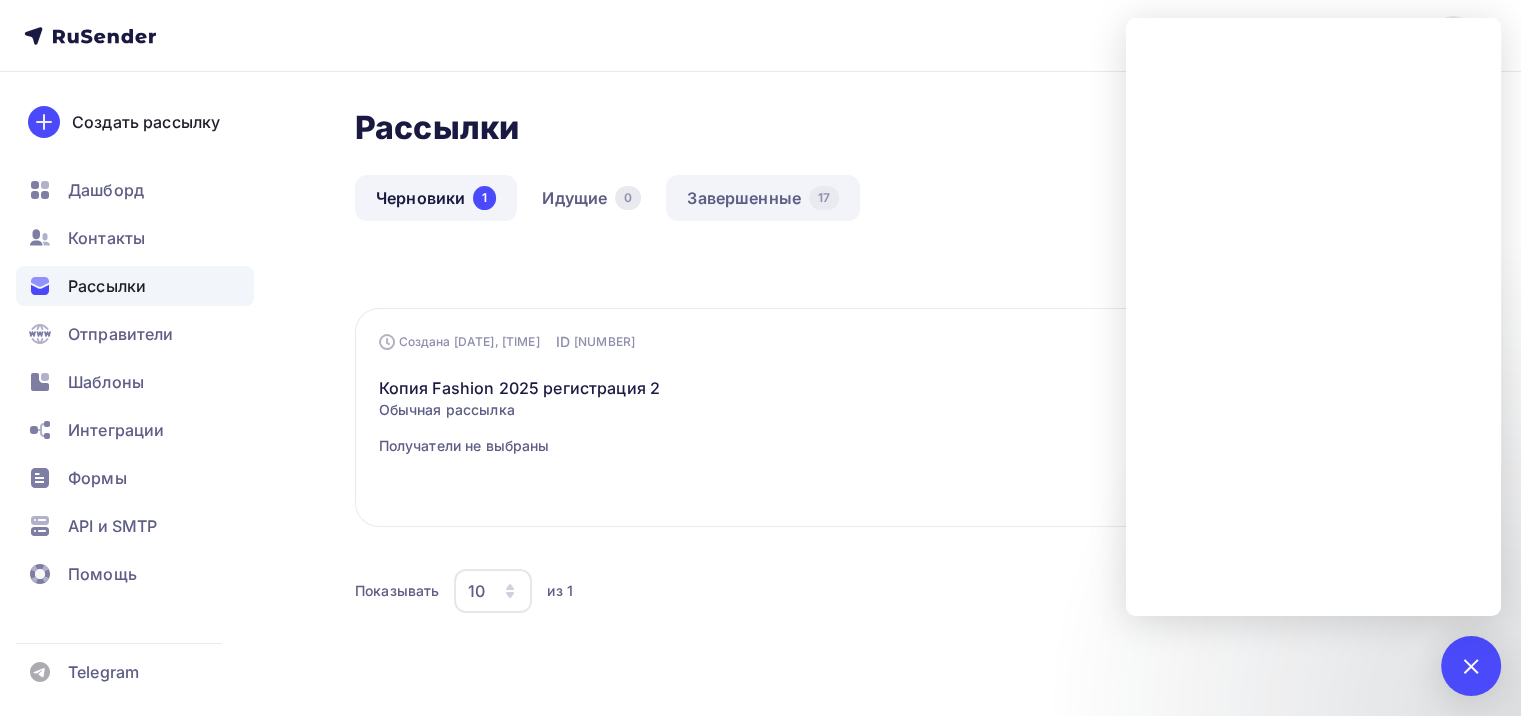 click on "Завершенные
17" at bounding box center (763, 198) 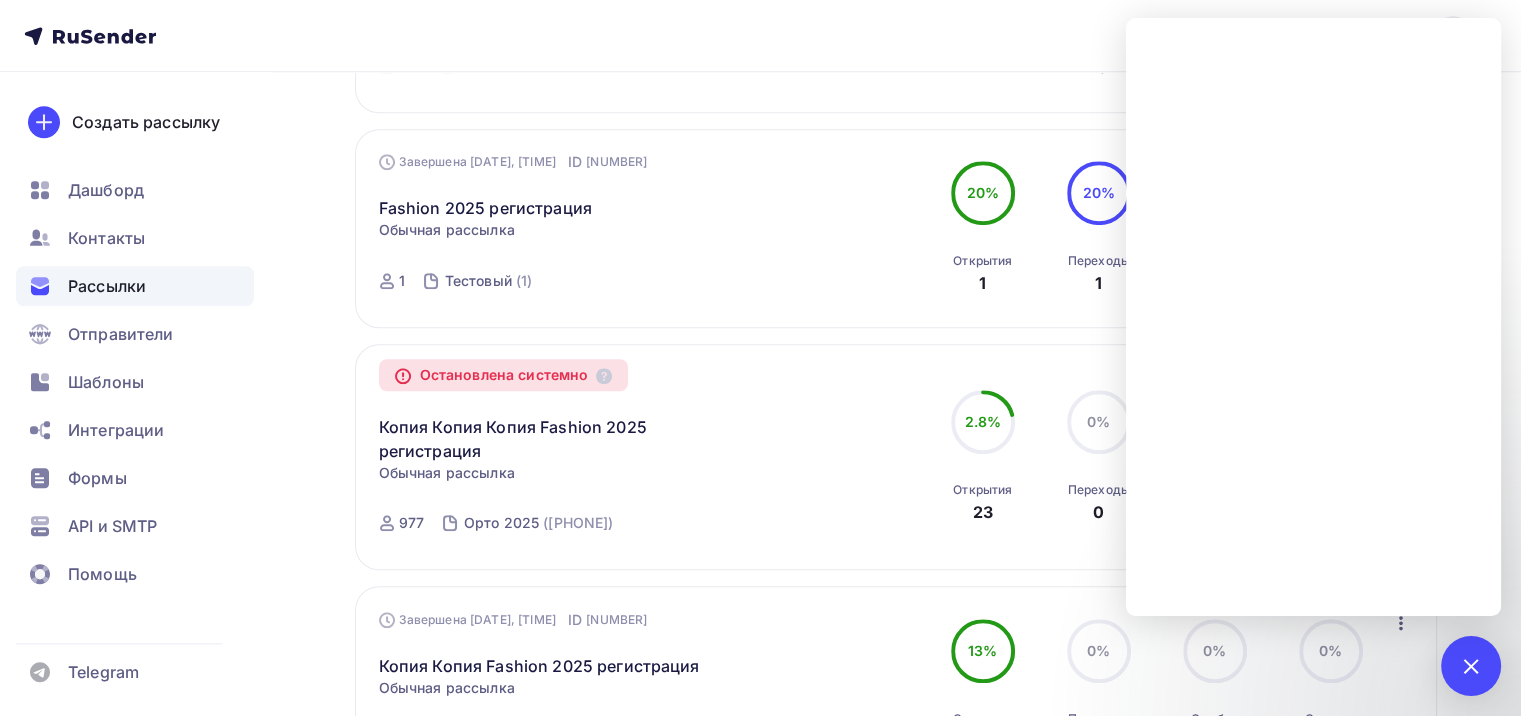 scroll, scrollTop: 1700, scrollLeft: 0, axis: vertical 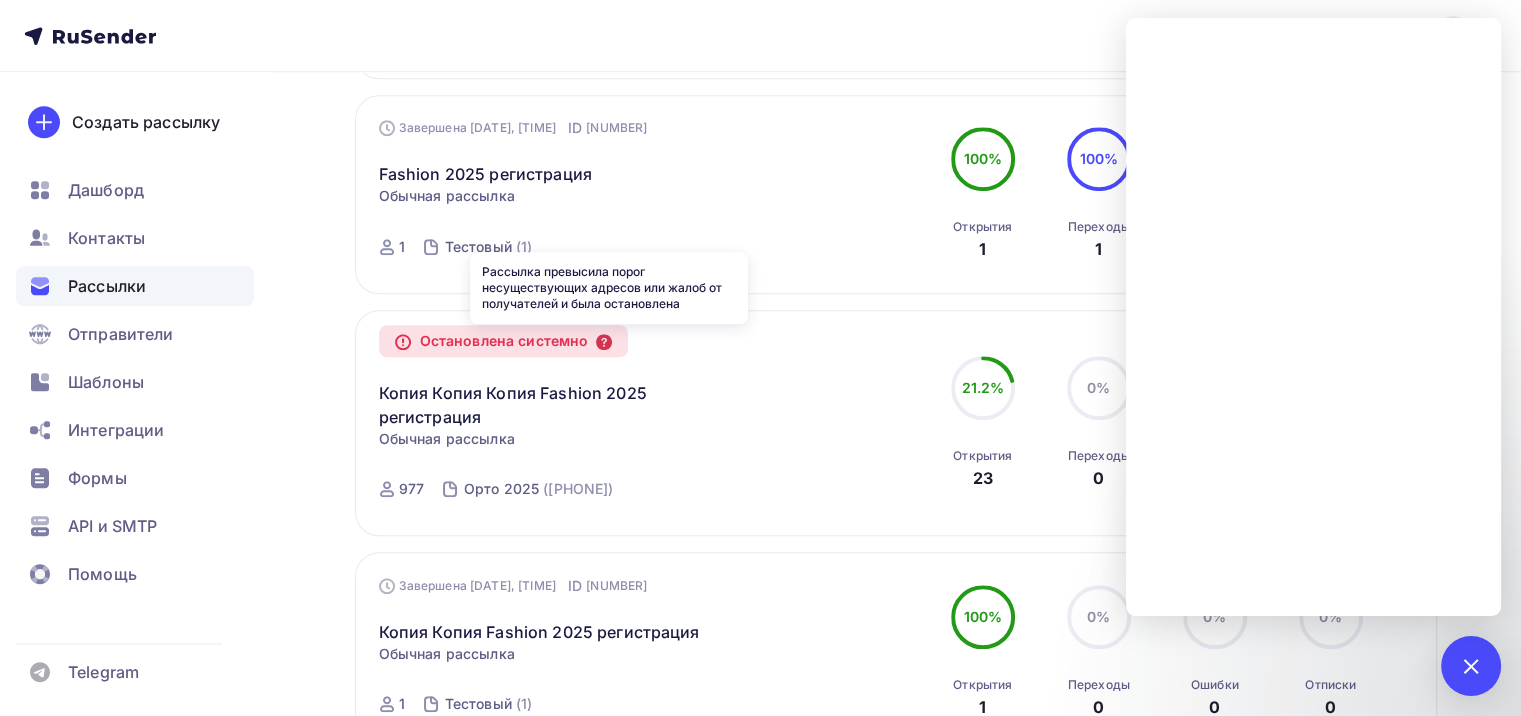 click 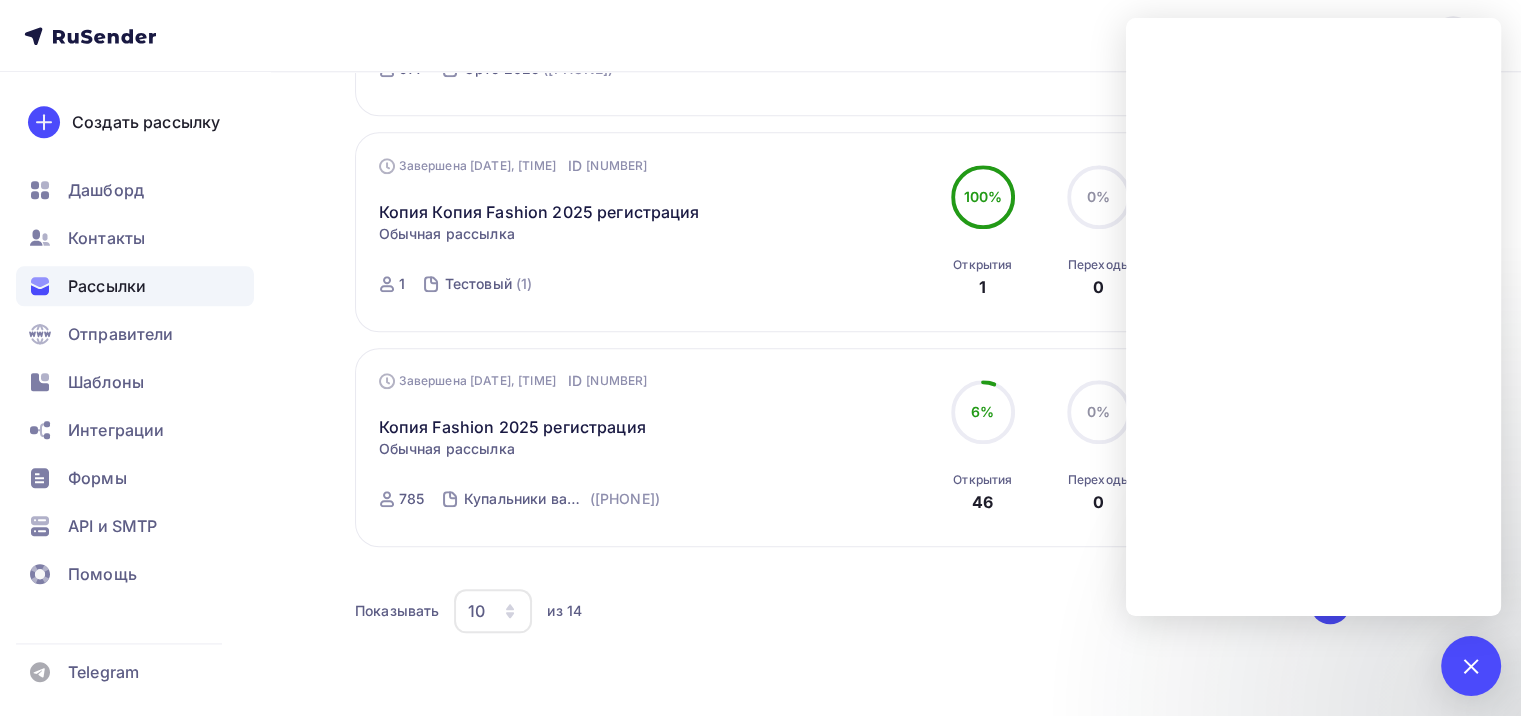 scroll, scrollTop: 2120, scrollLeft: 0, axis: vertical 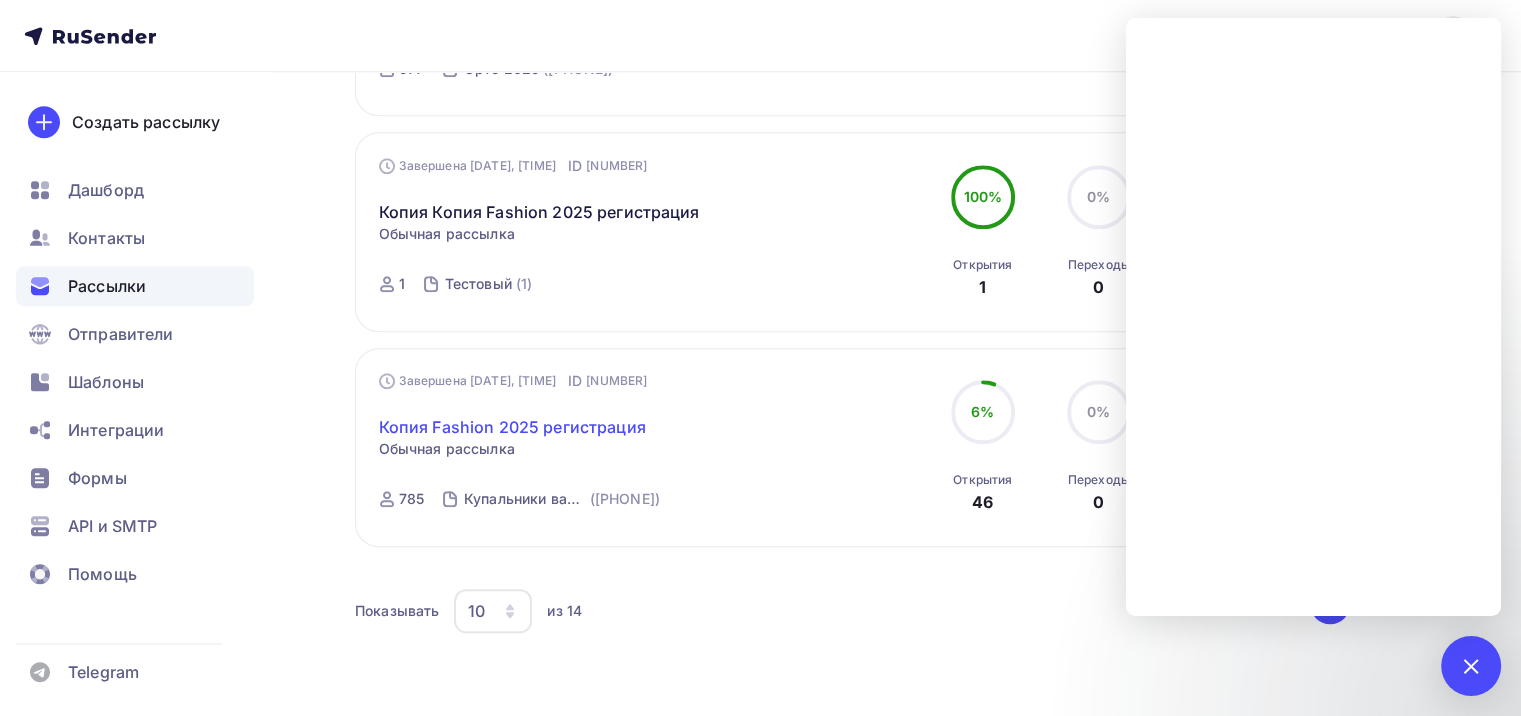click on "Копия Fashion 2025 регистрация" at bounding box center [512, 427] 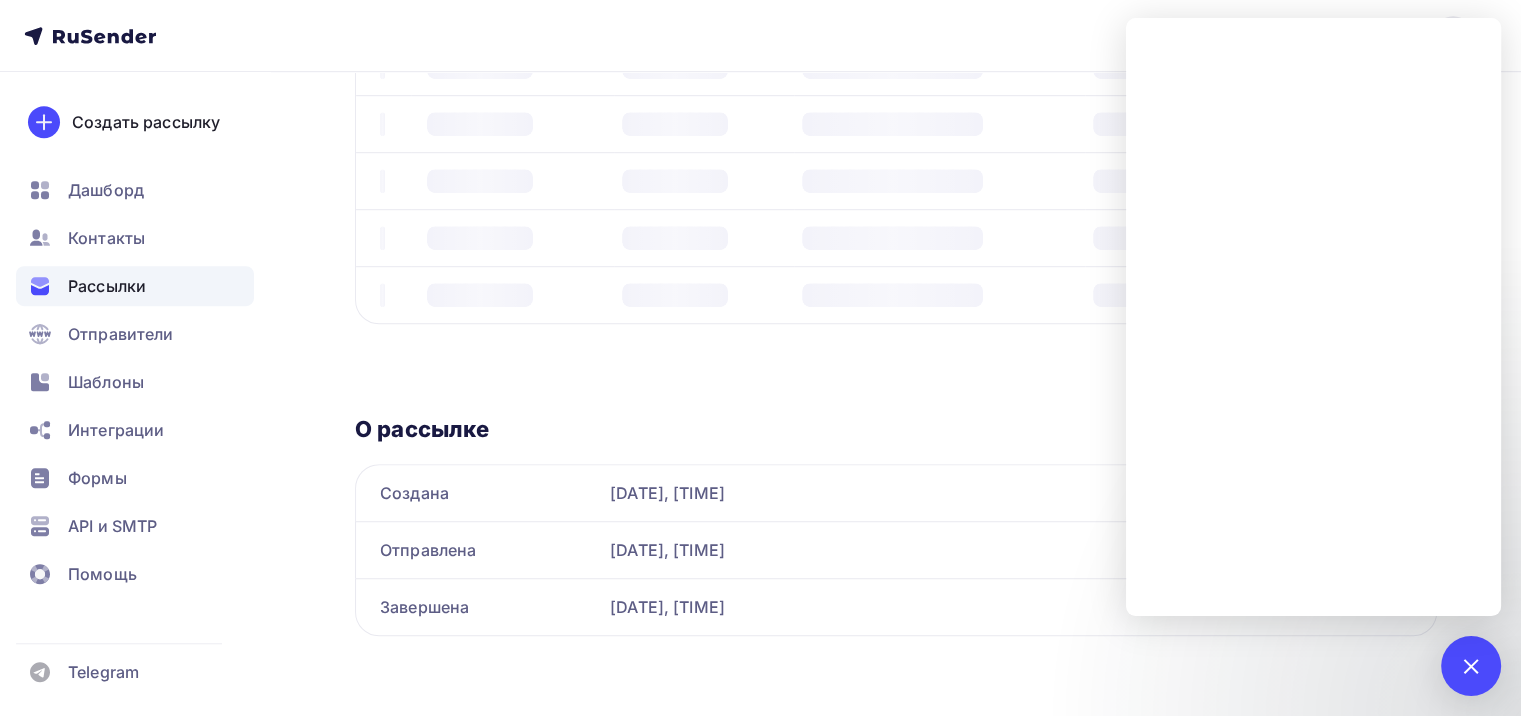 scroll, scrollTop: 0, scrollLeft: 0, axis: both 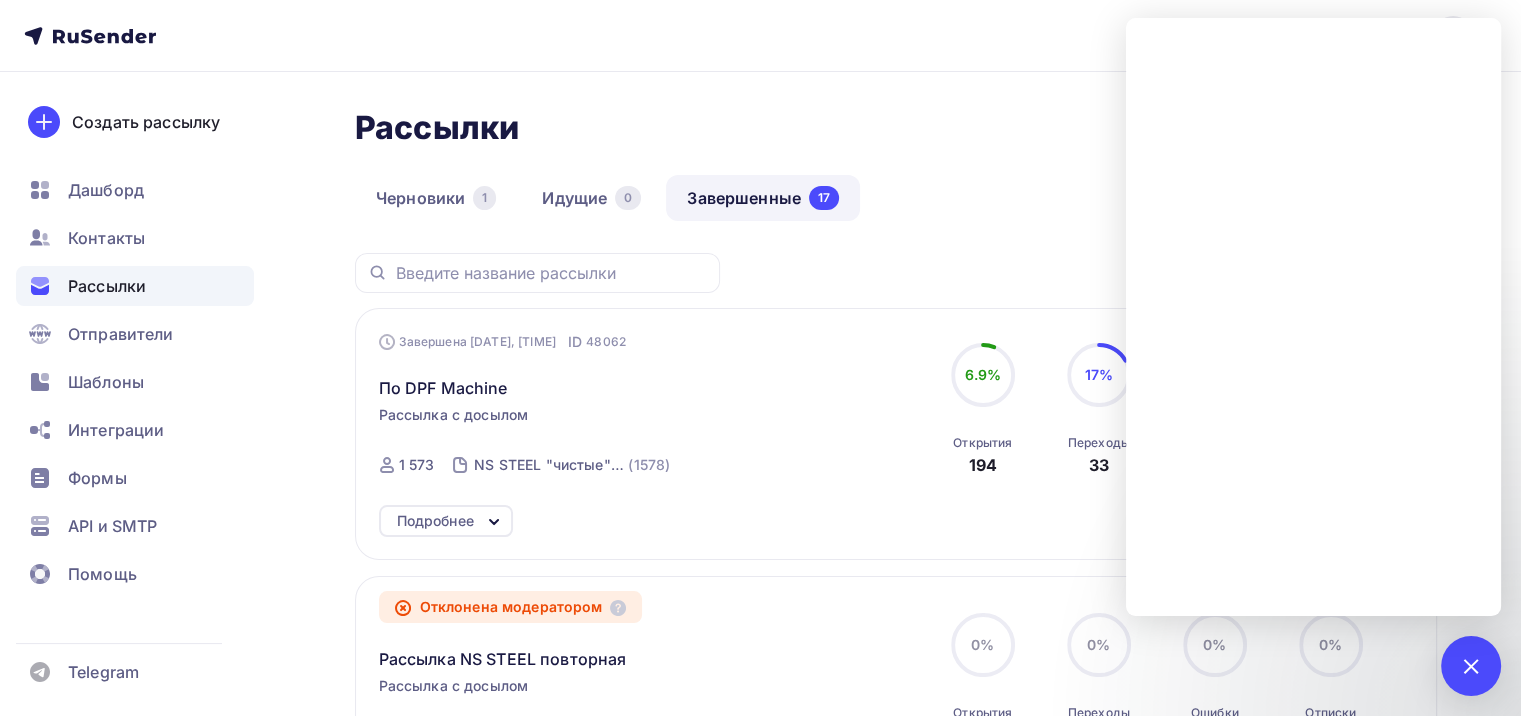 click on "Рассылки
Рассылки
Создать рассылку" at bounding box center [896, 127] 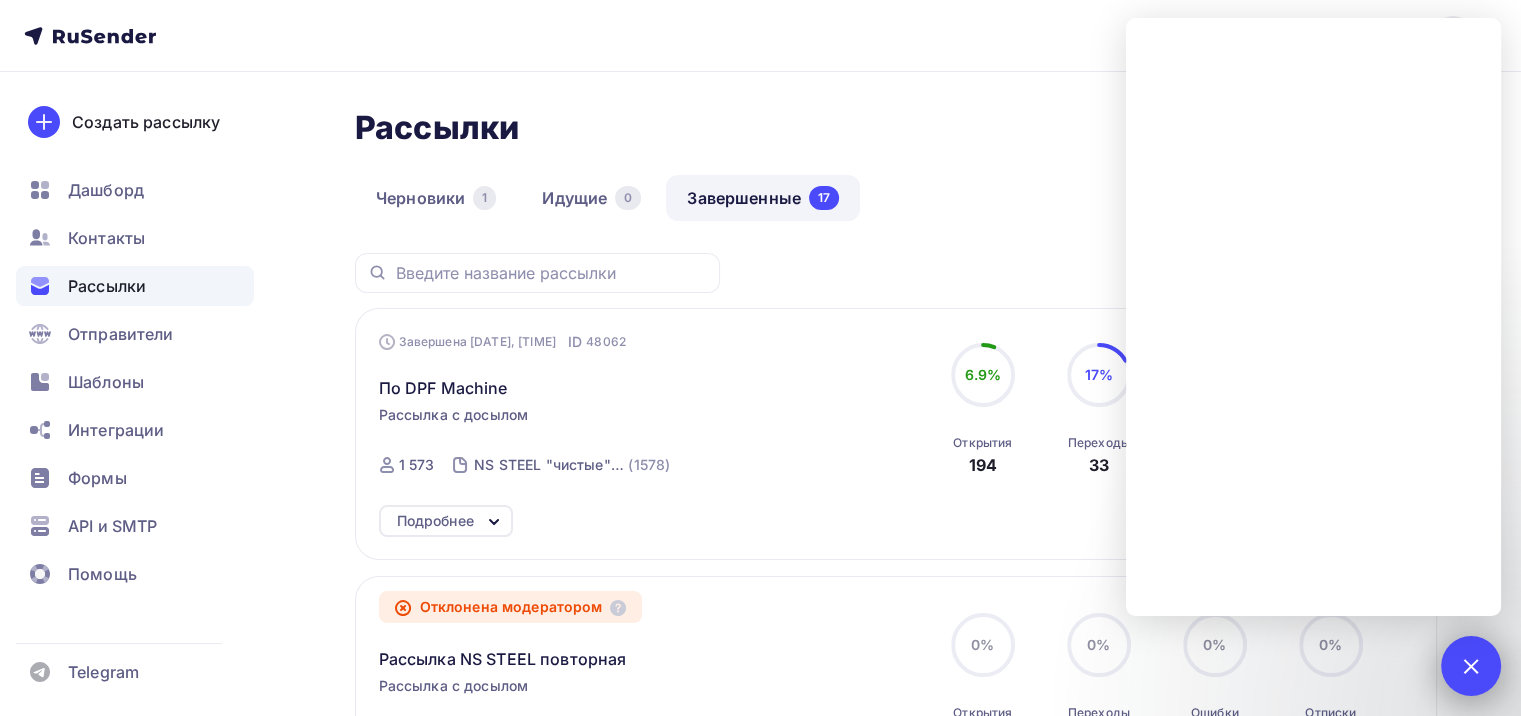 click on "2" at bounding box center (1471, 666) 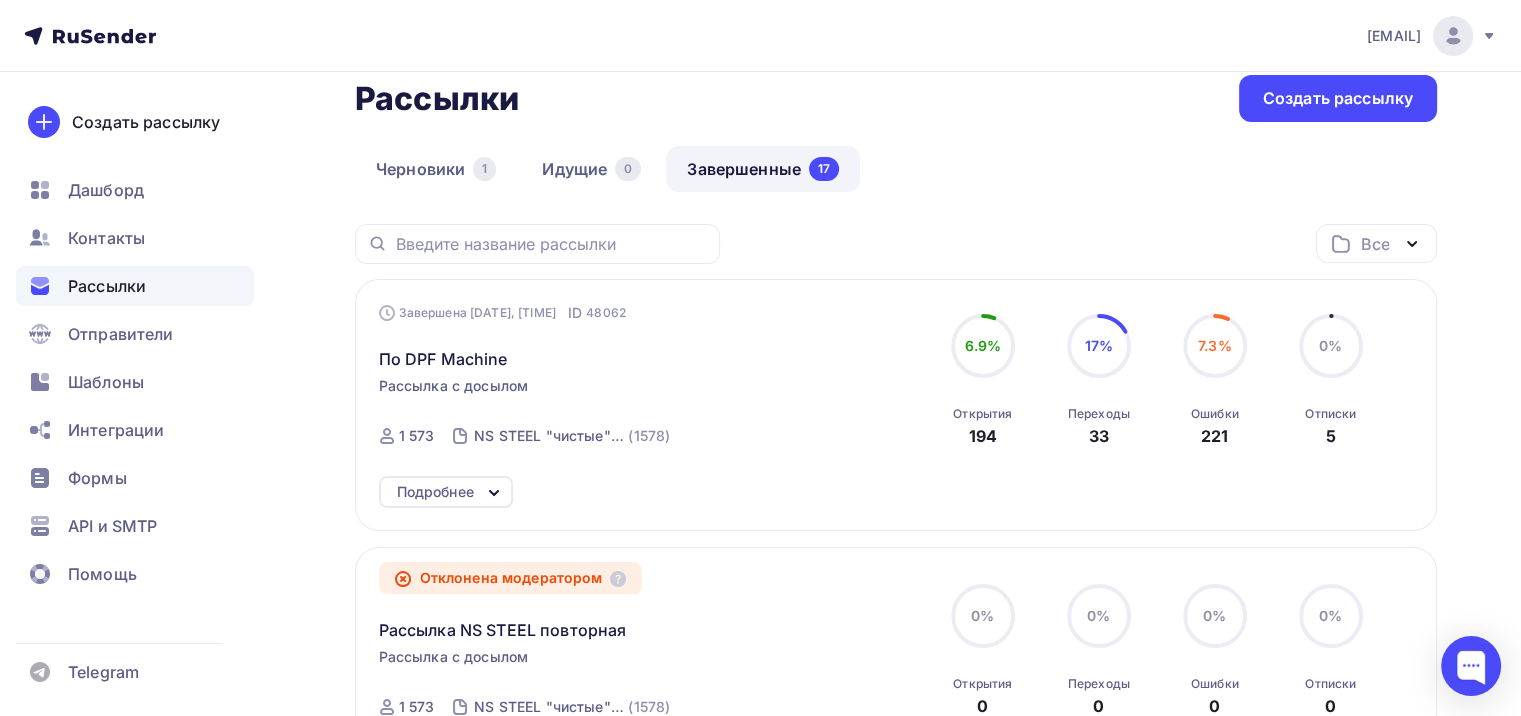 scroll, scrollTop: 0, scrollLeft: 0, axis: both 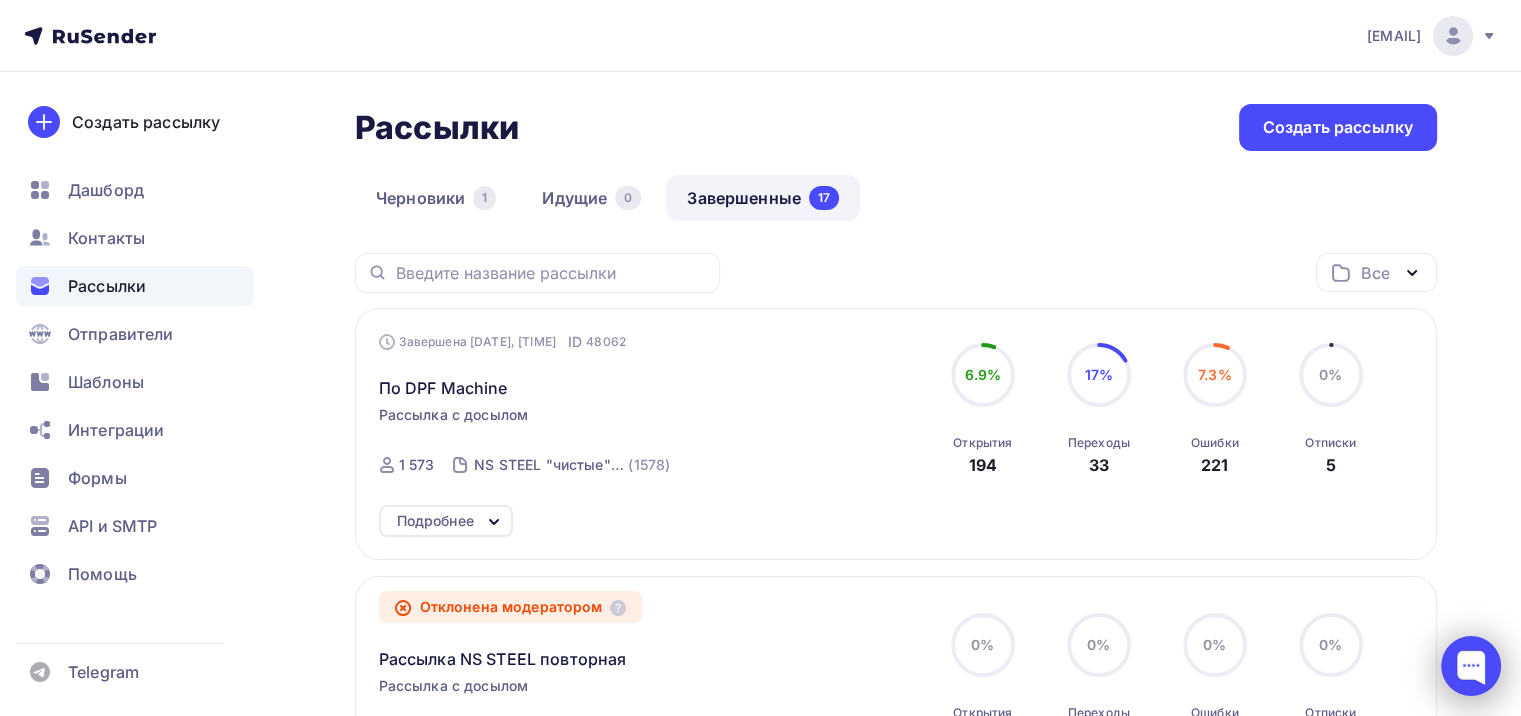 click at bounding box center [1471, 666] 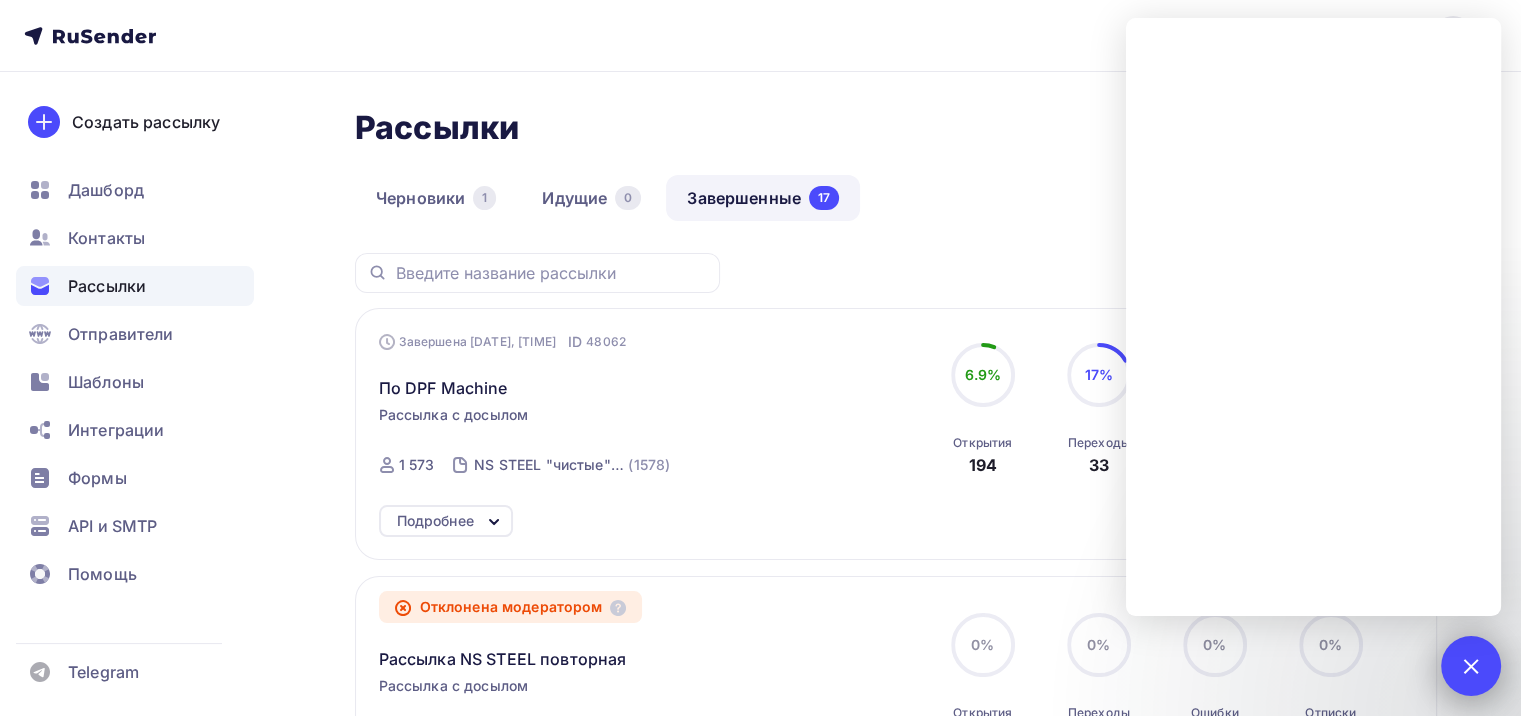 click at bounding box center (1471, 666) 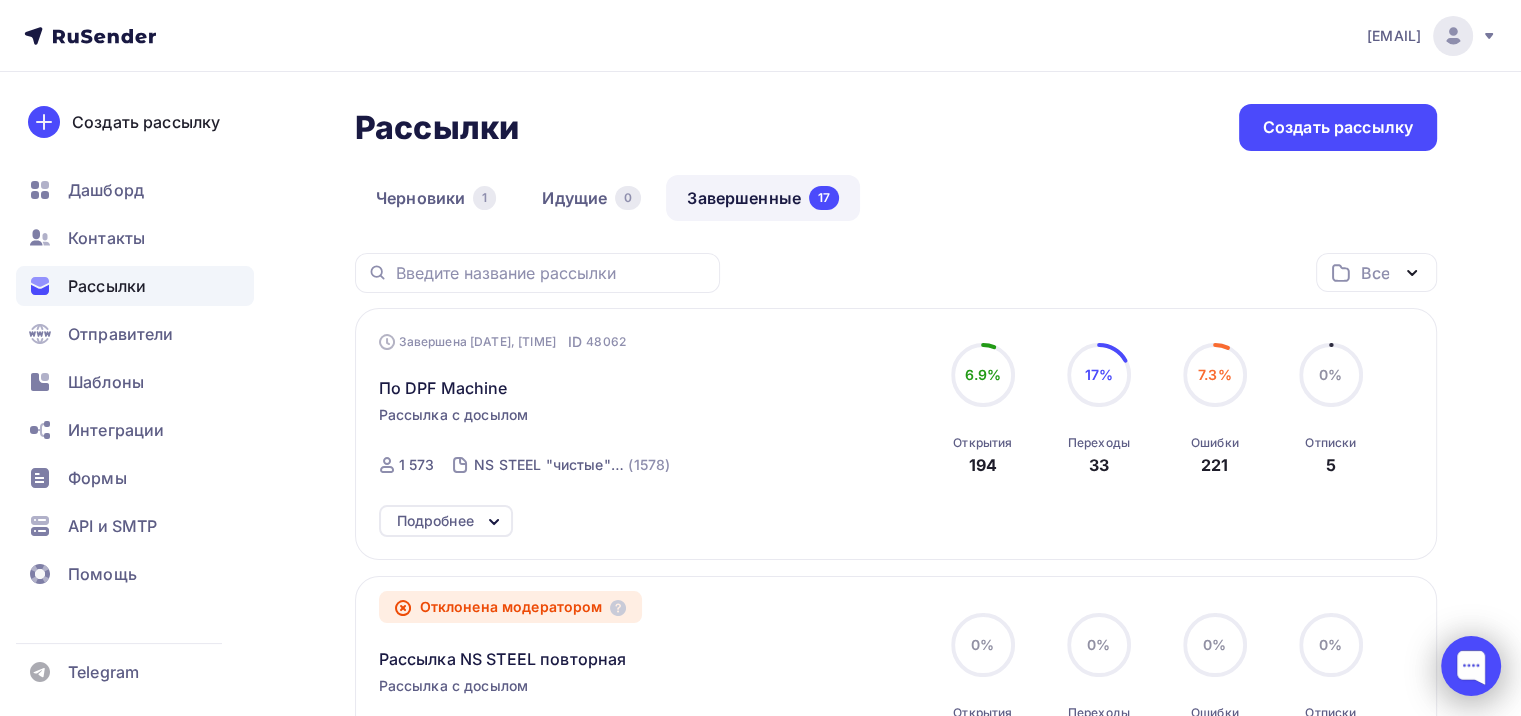 click at bounding box center (1471, 666) 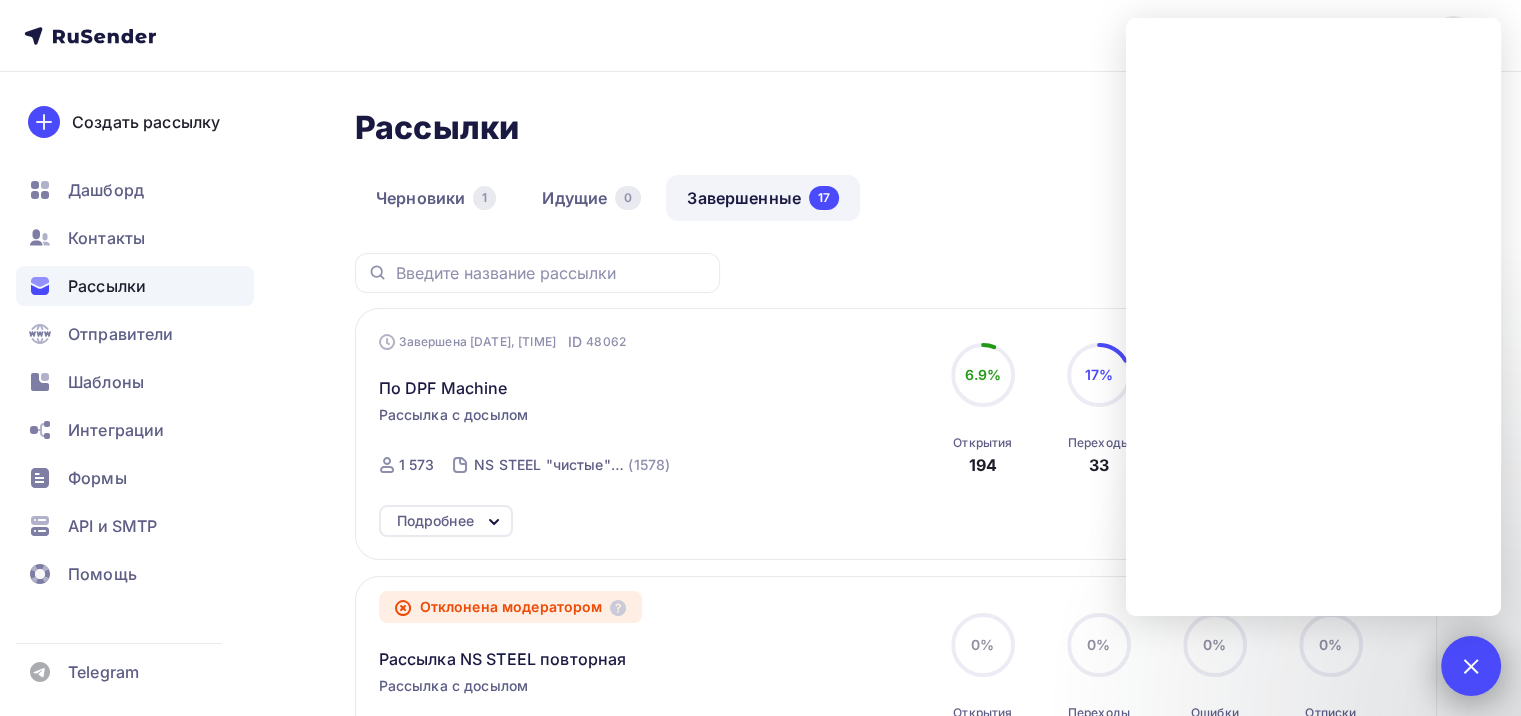 click at bounding box center [1471, 666] 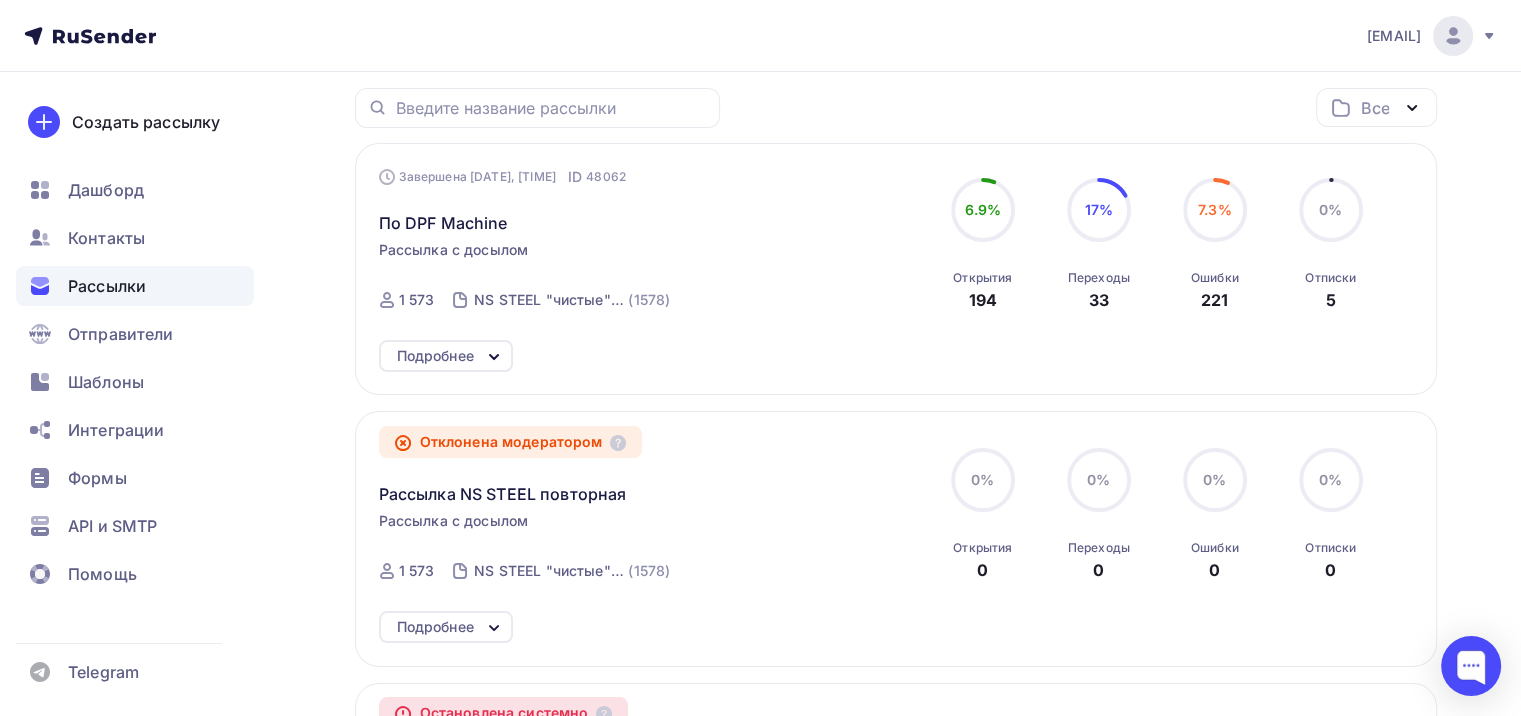 scroll, scrollTop: 300, scrollLeft: 0, axis: vertical 